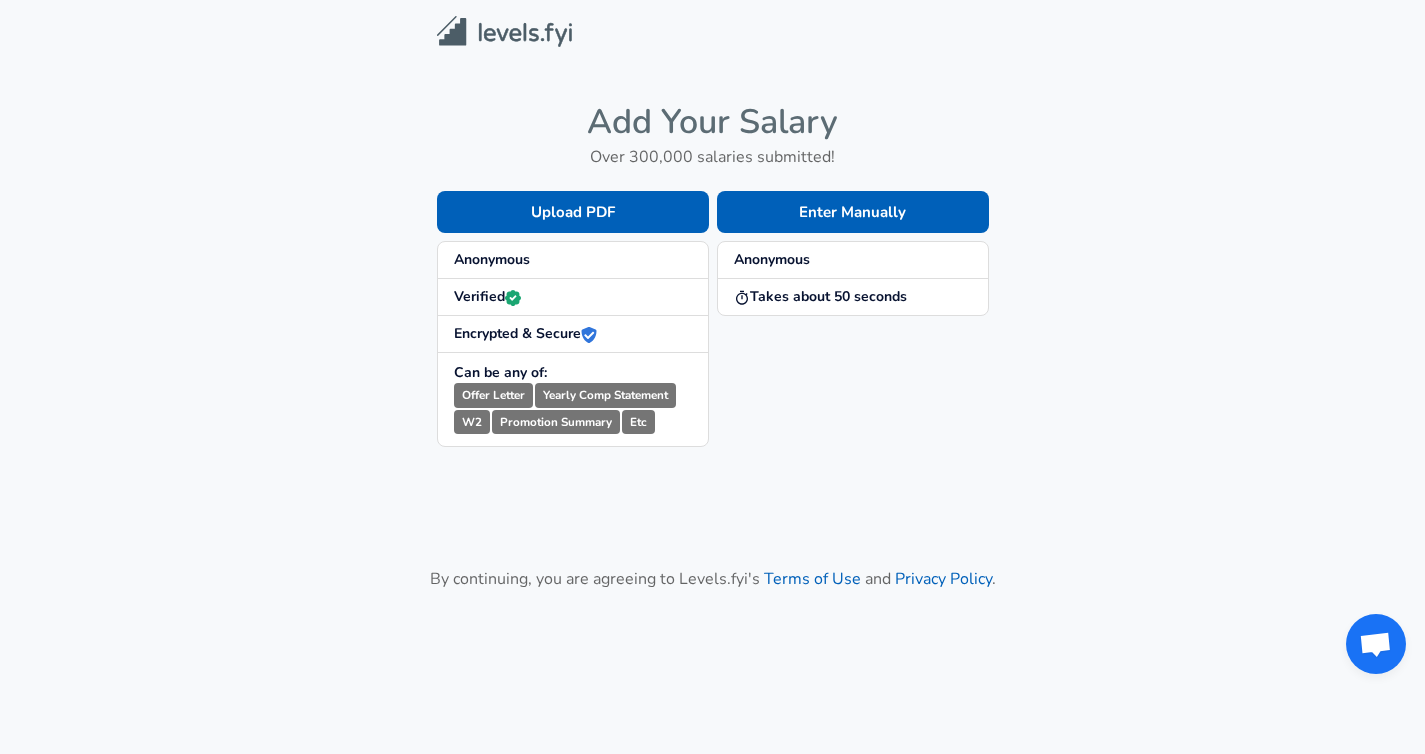 scroll, scrollTop: 0, scrollLeft: 0, axis: both 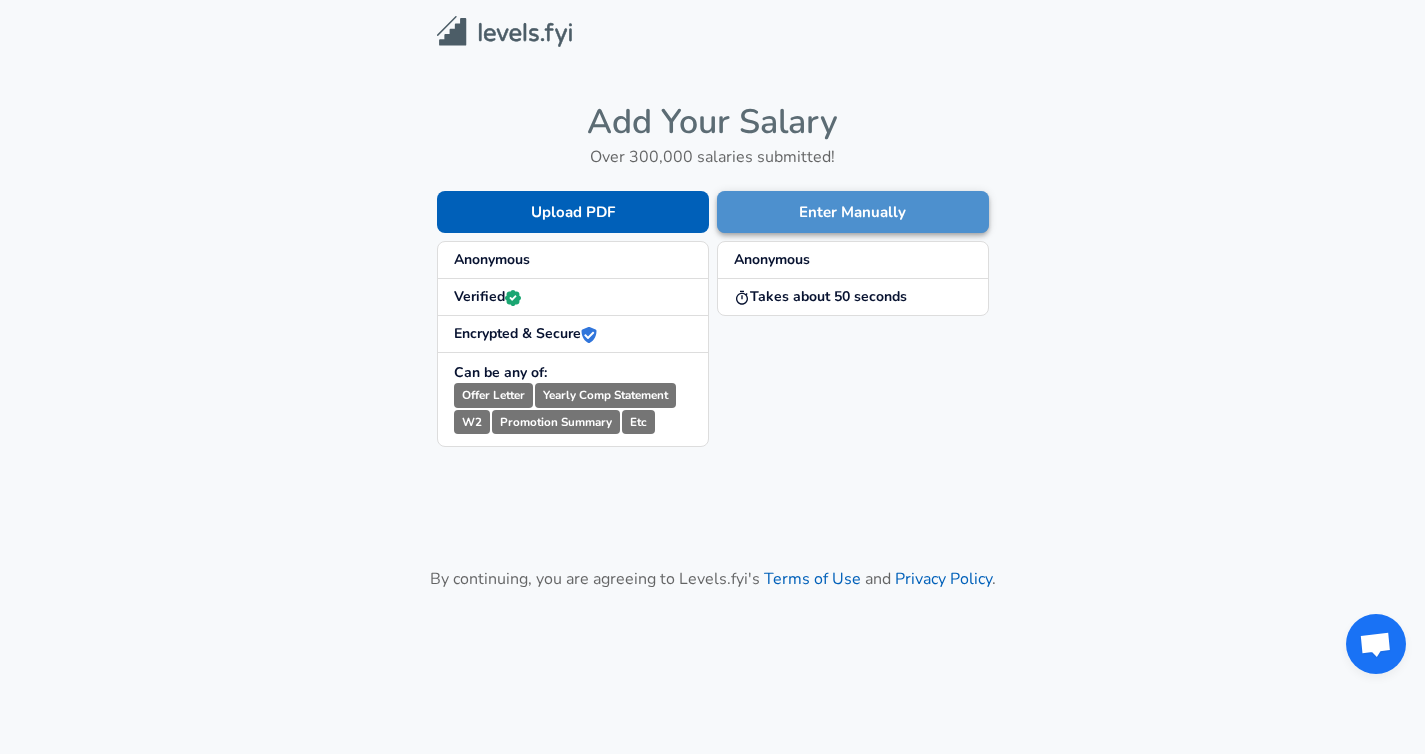 click on "Enter Manually" at bounding box center [853, 212] 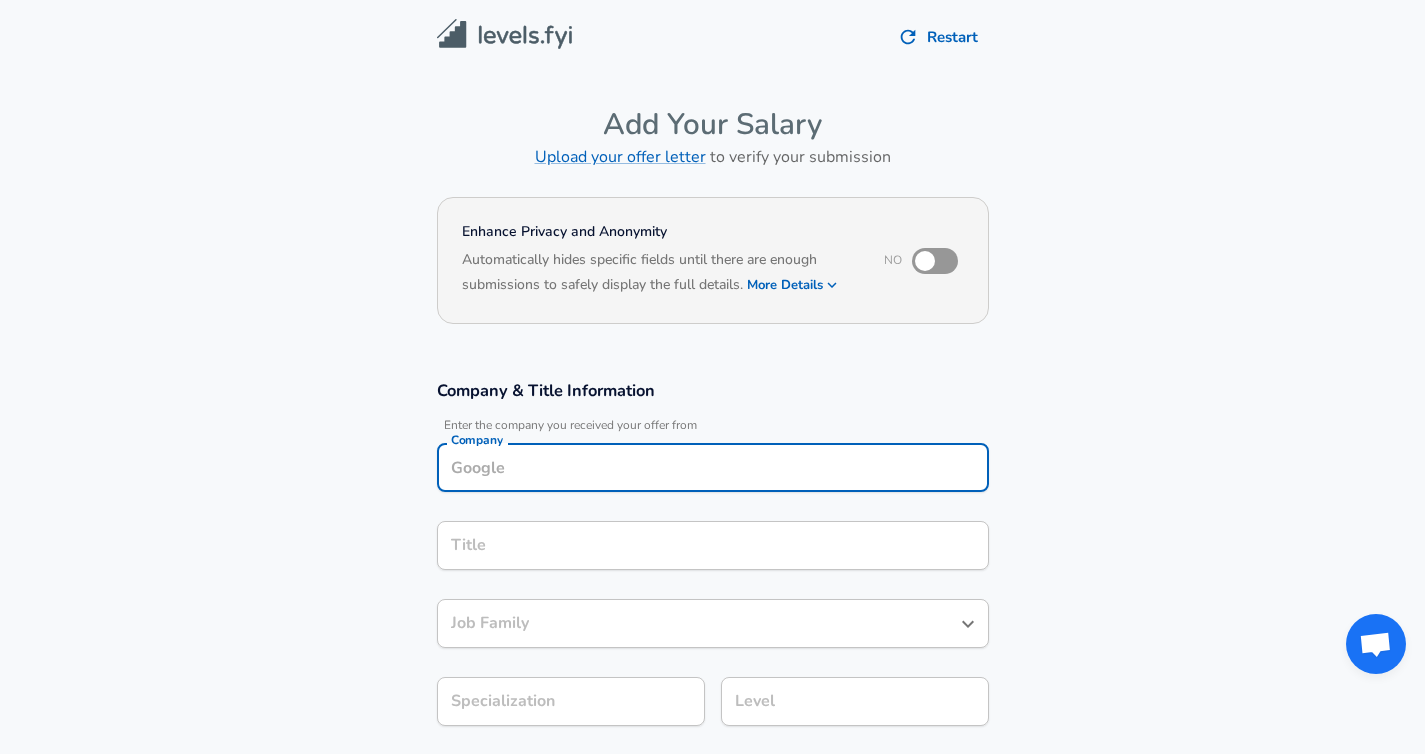 scroll, scrollTop: 20, scrollLeft: 0, axis: vertical 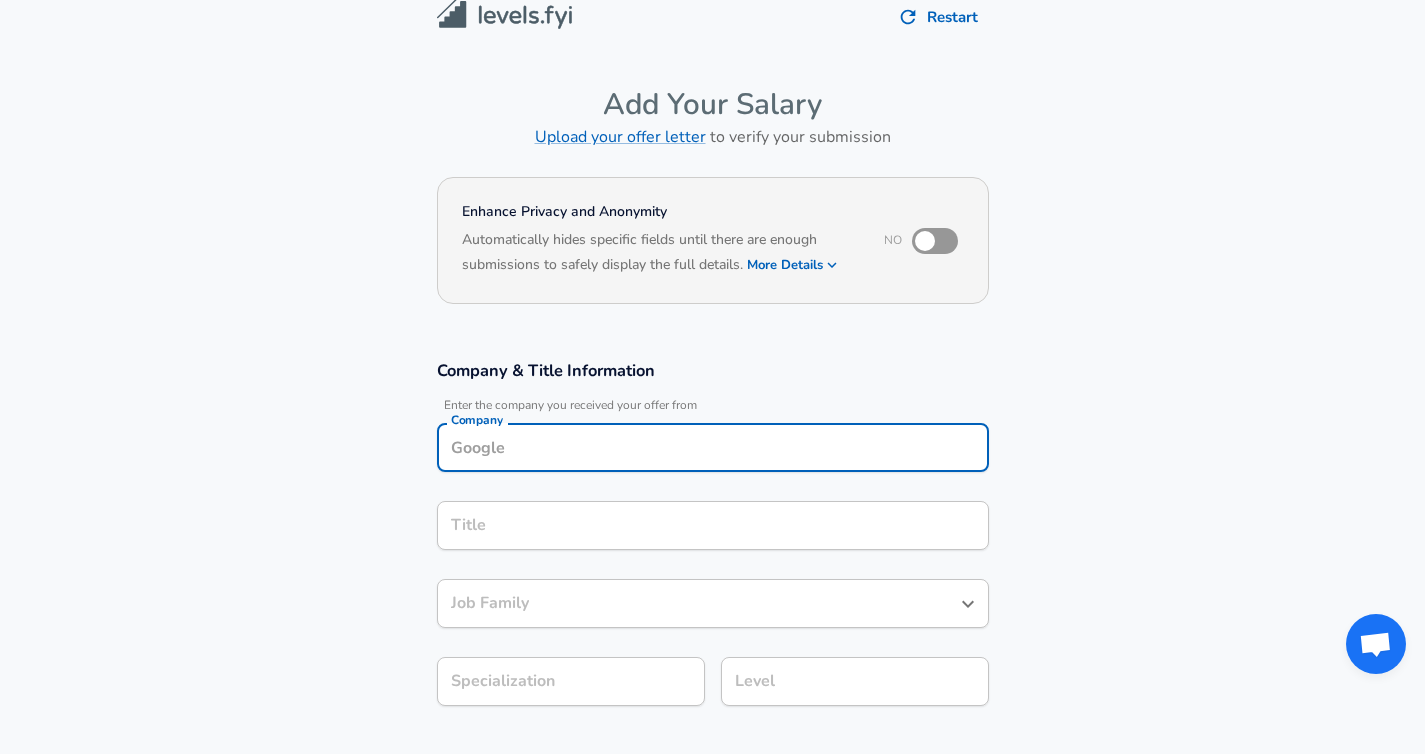 click on "Company" at bounding box center (713, 447) 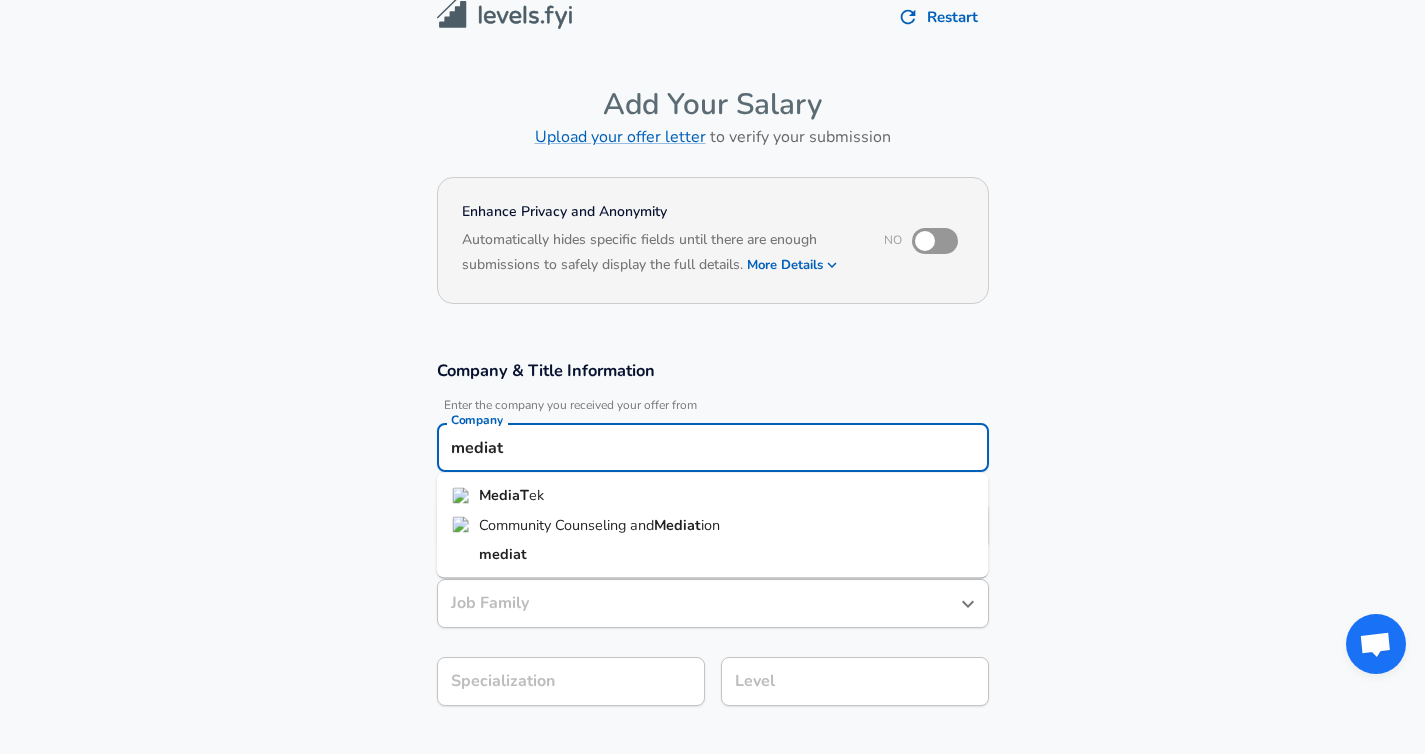 click on "ek" at bounding box center (536, 495) 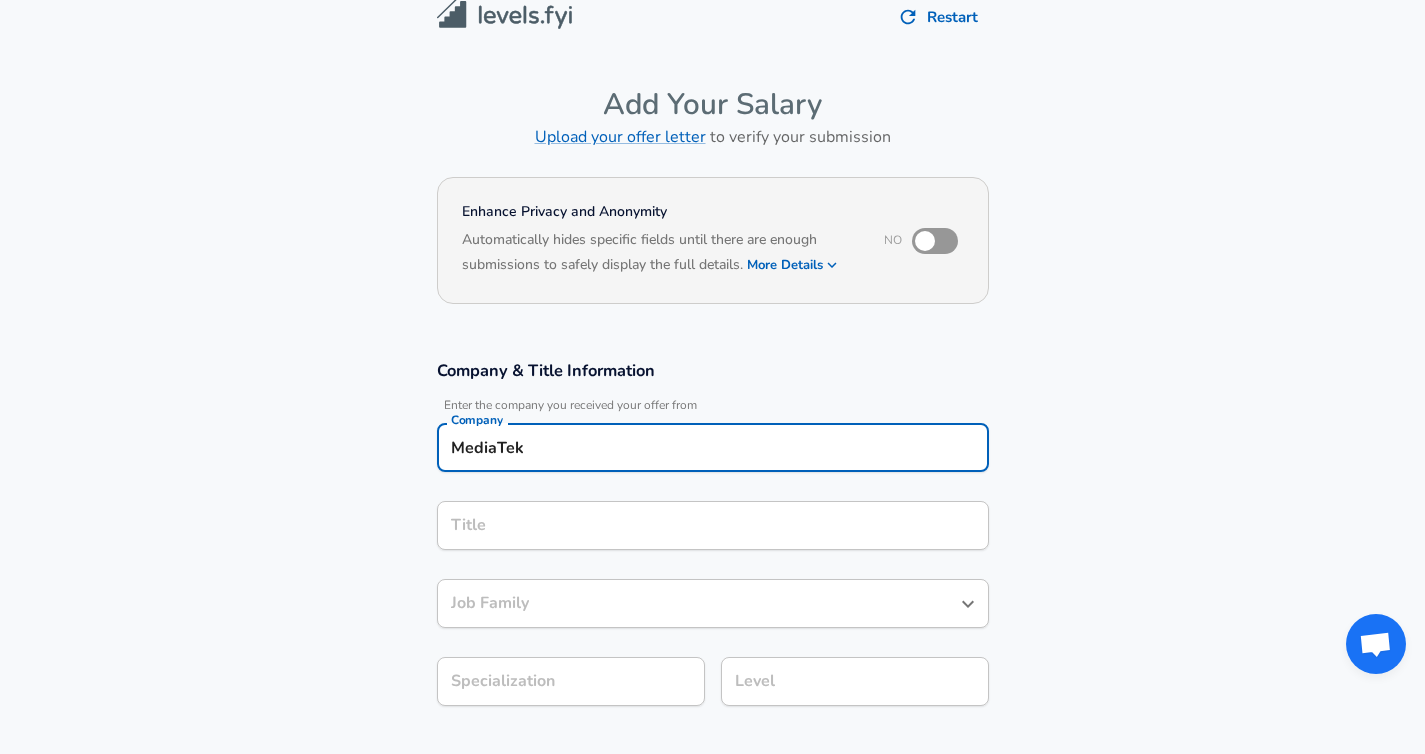 click on "Title" at bounding box center [713, 525] 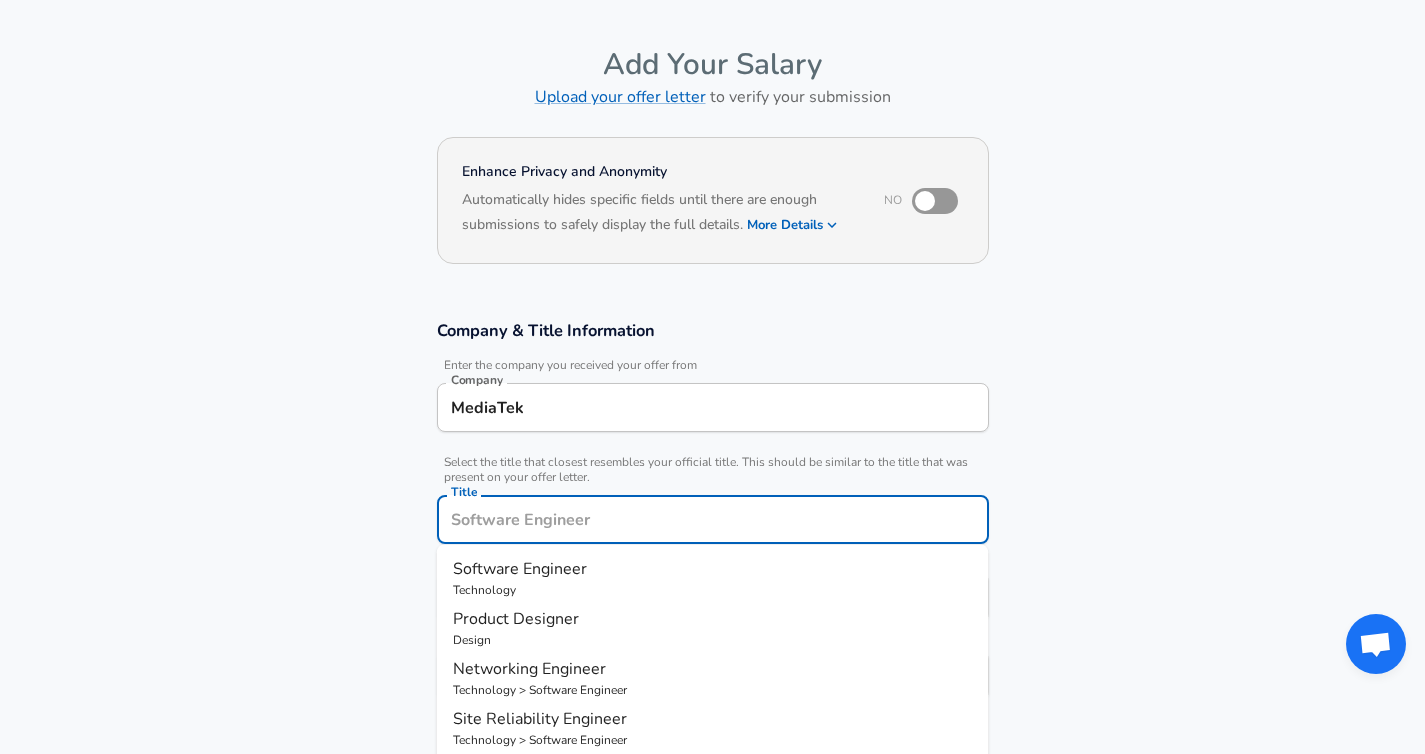 click on "Software Engineer" at bounding box center (520, 569) 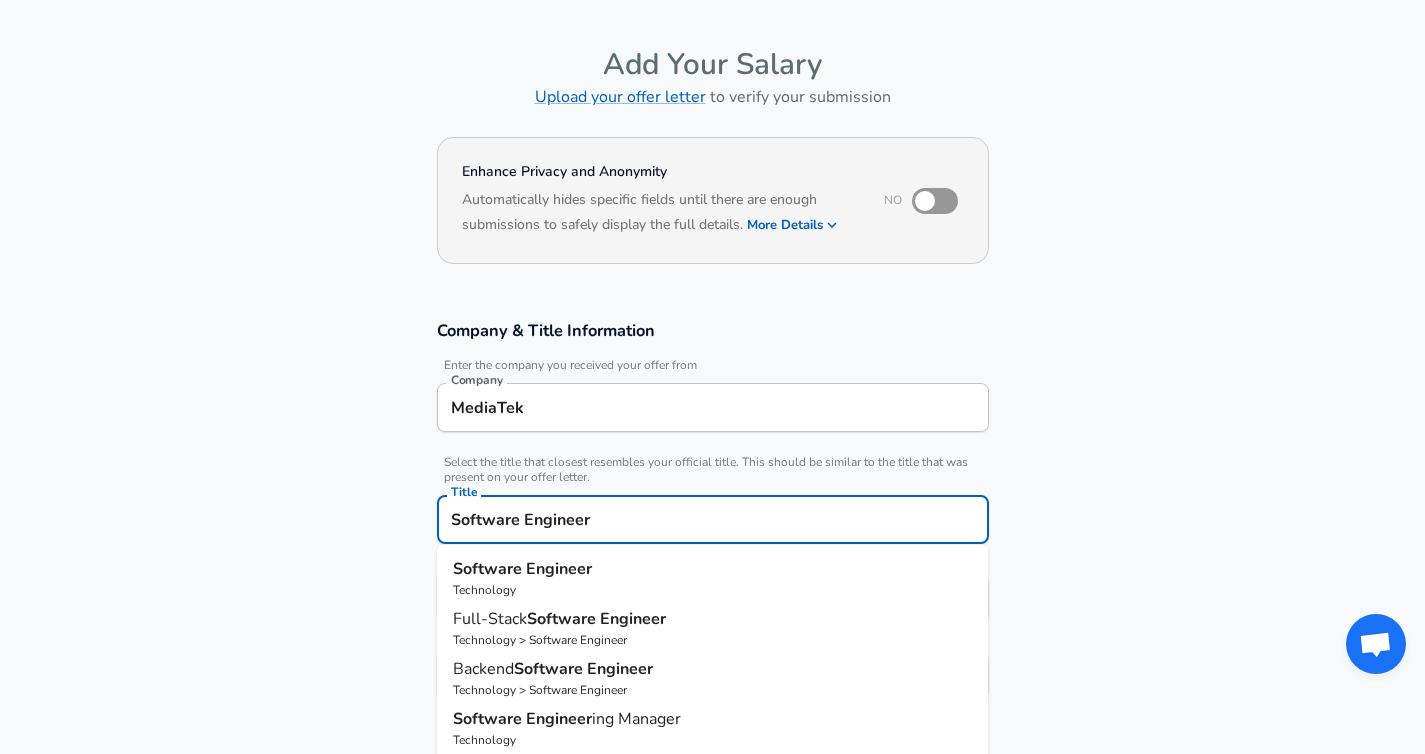 click on "Software Engineer" at bounding box center (713, 519) 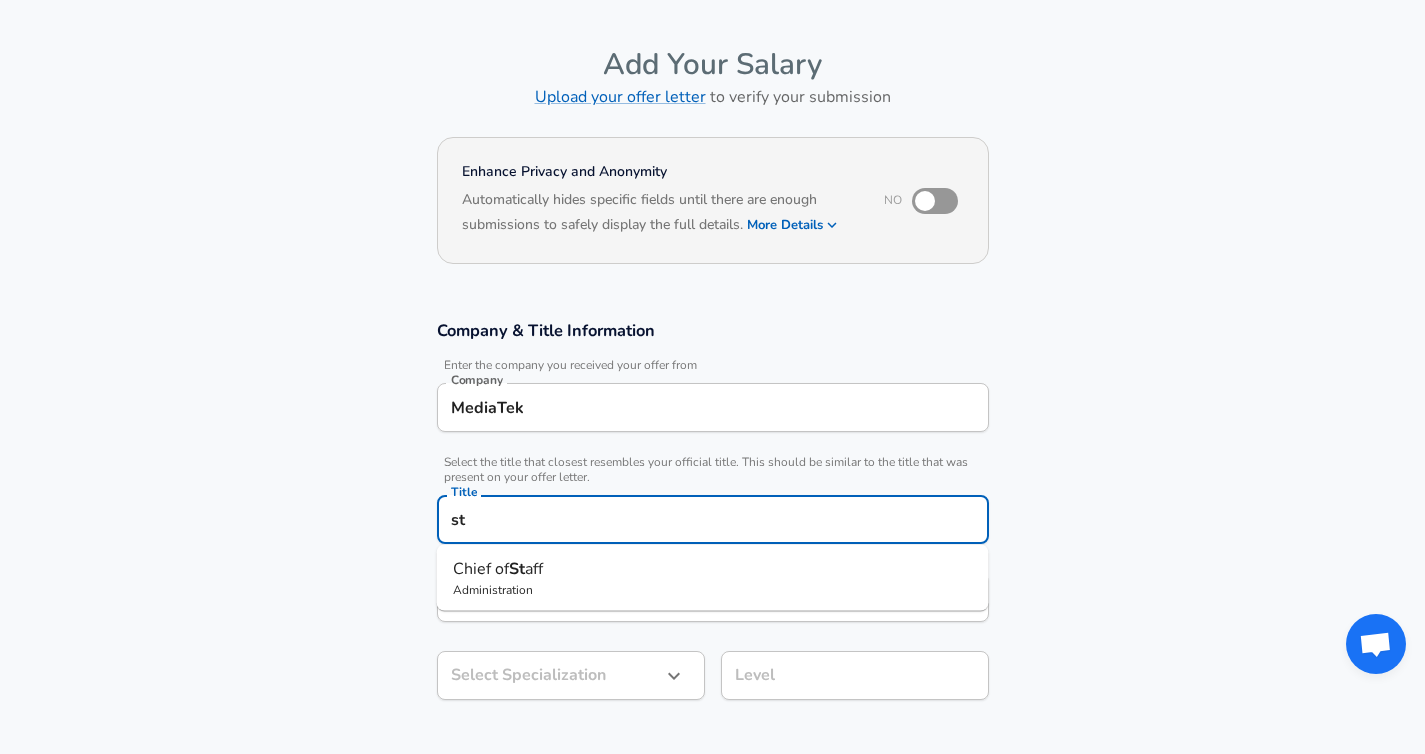 type on "s" 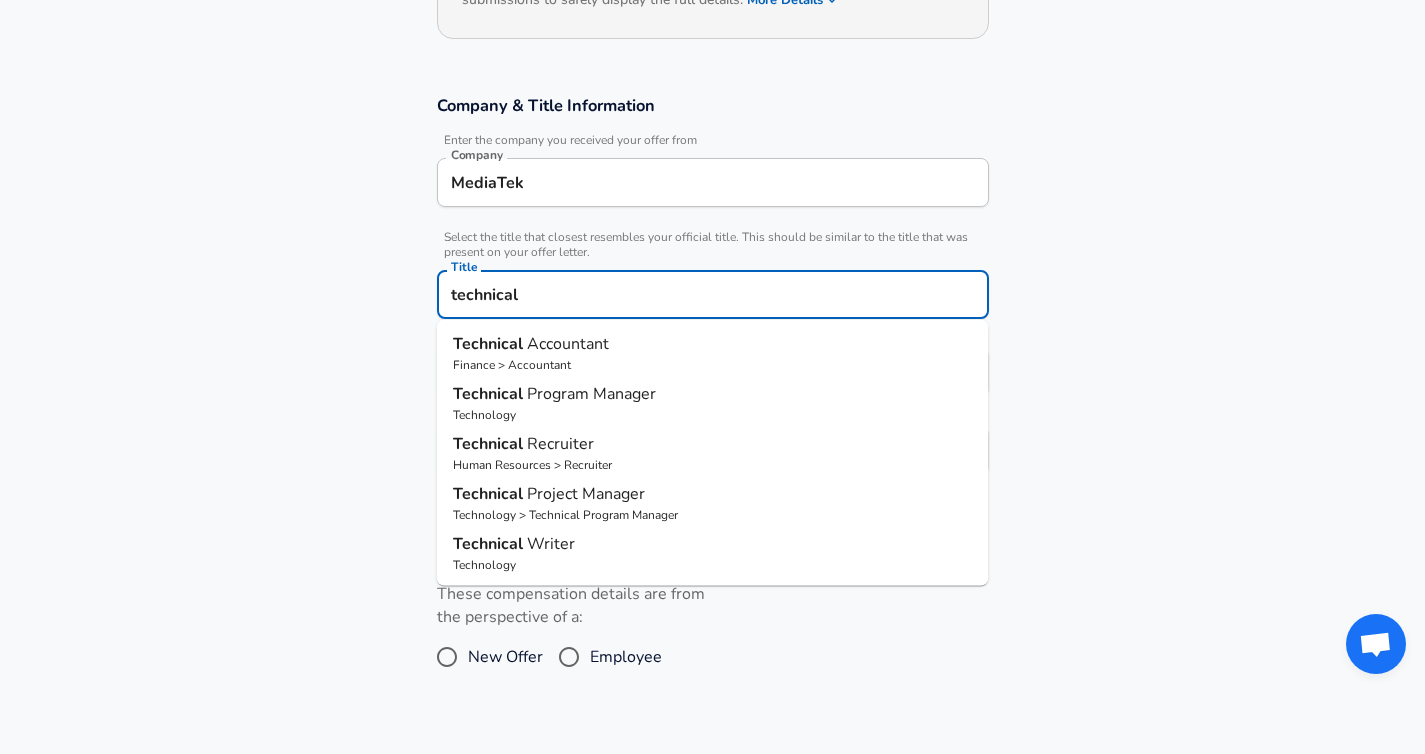scroll, scrollTop: 288, scrollLeft: 0, axis: vertical 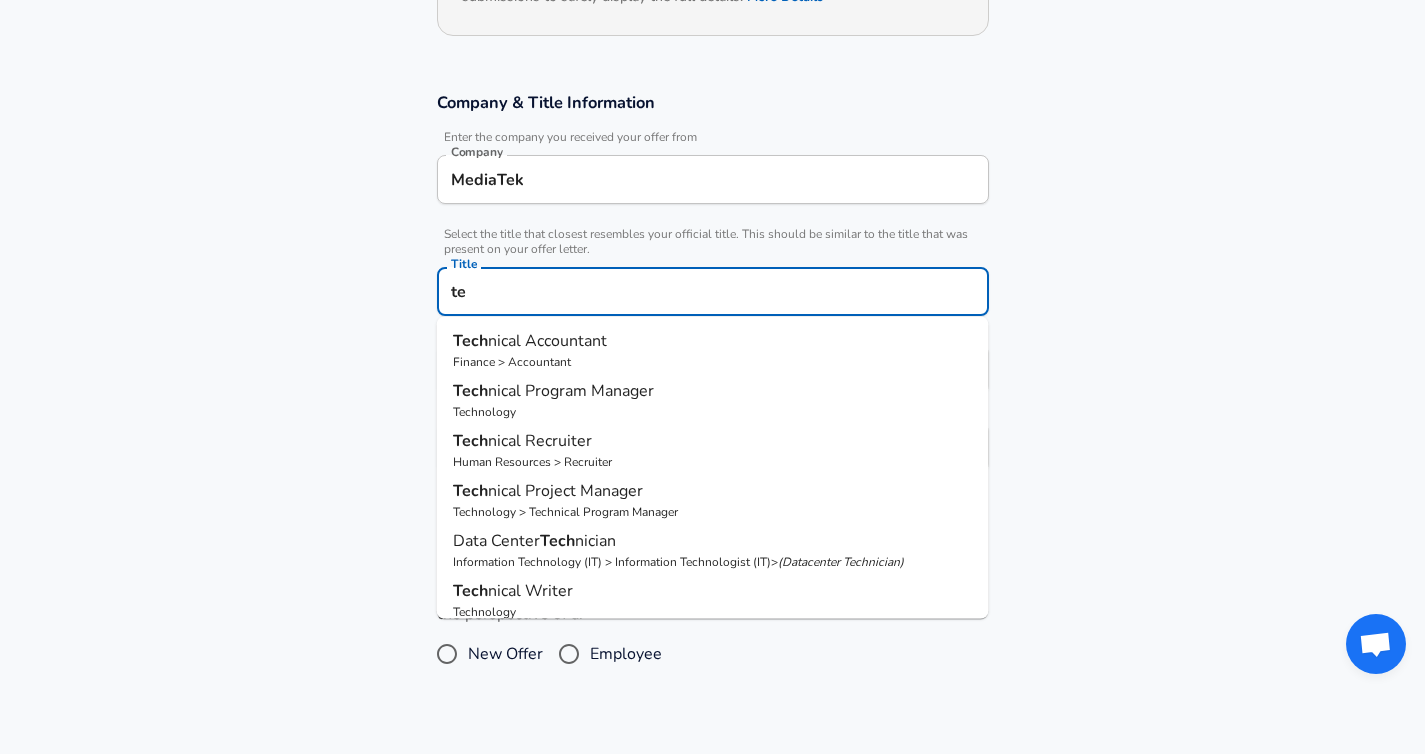 type on "t" 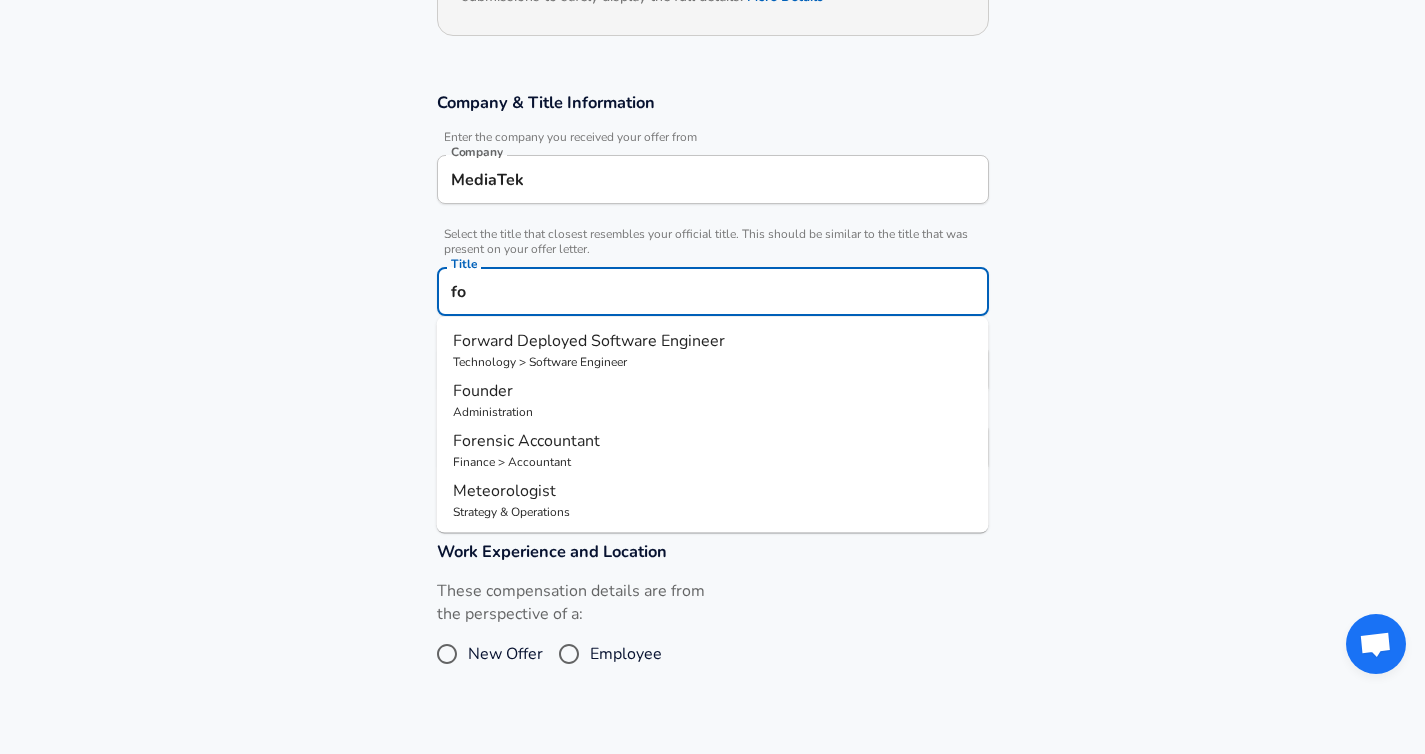 type on "f" 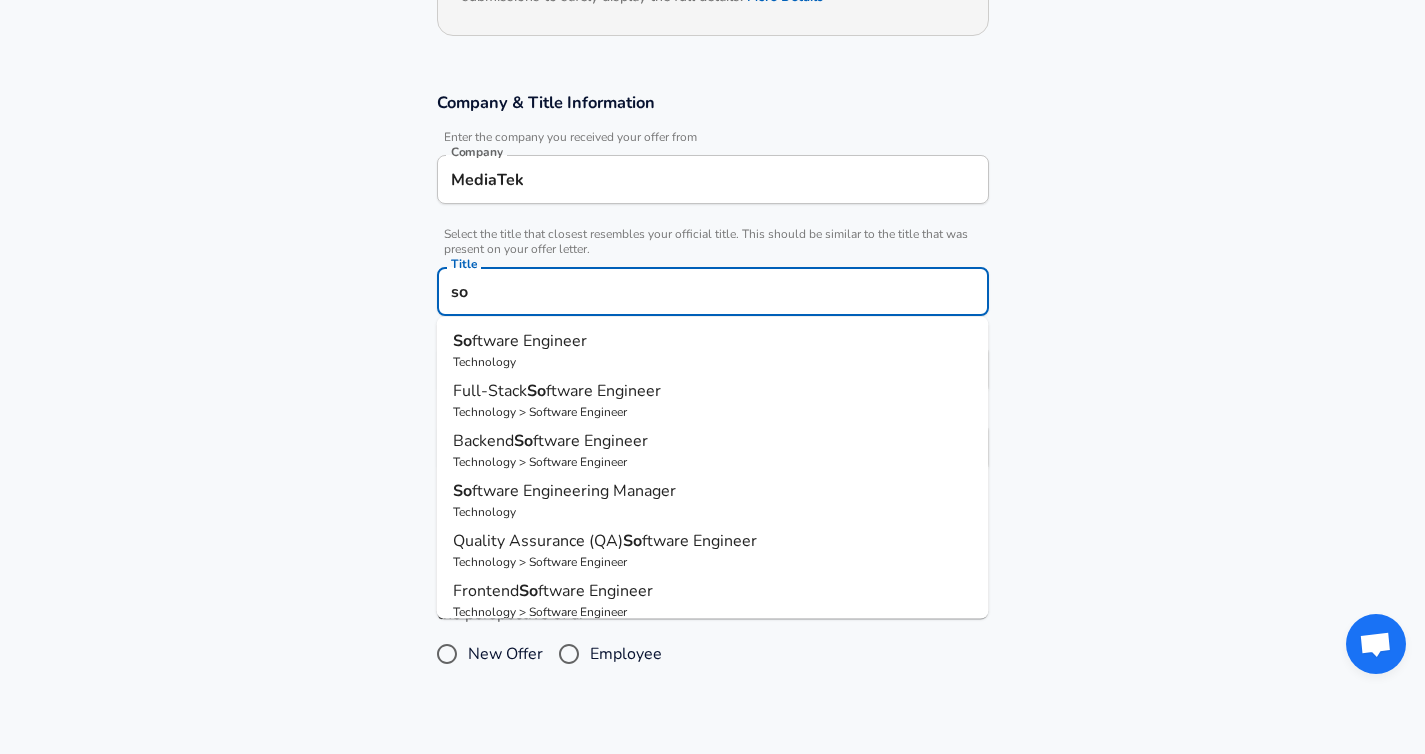 type on "s" 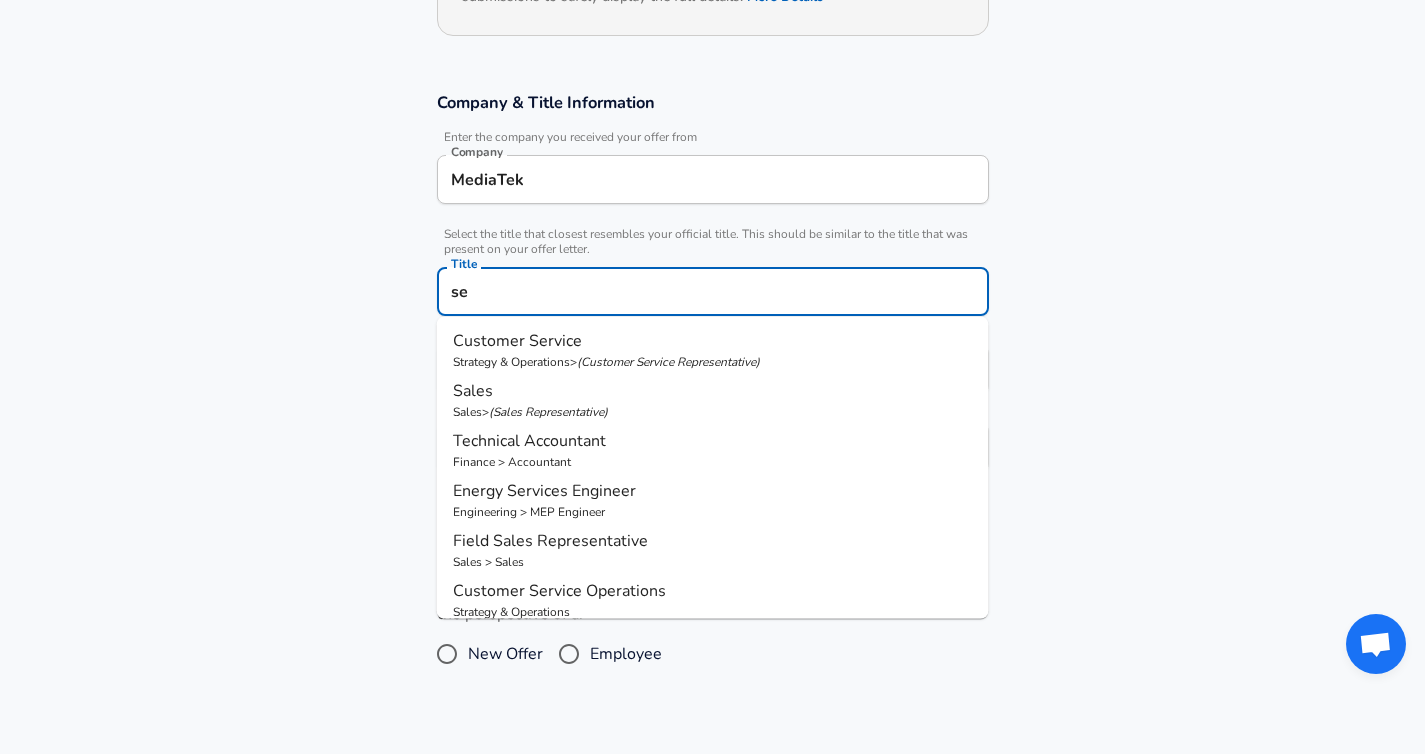 type on "s" 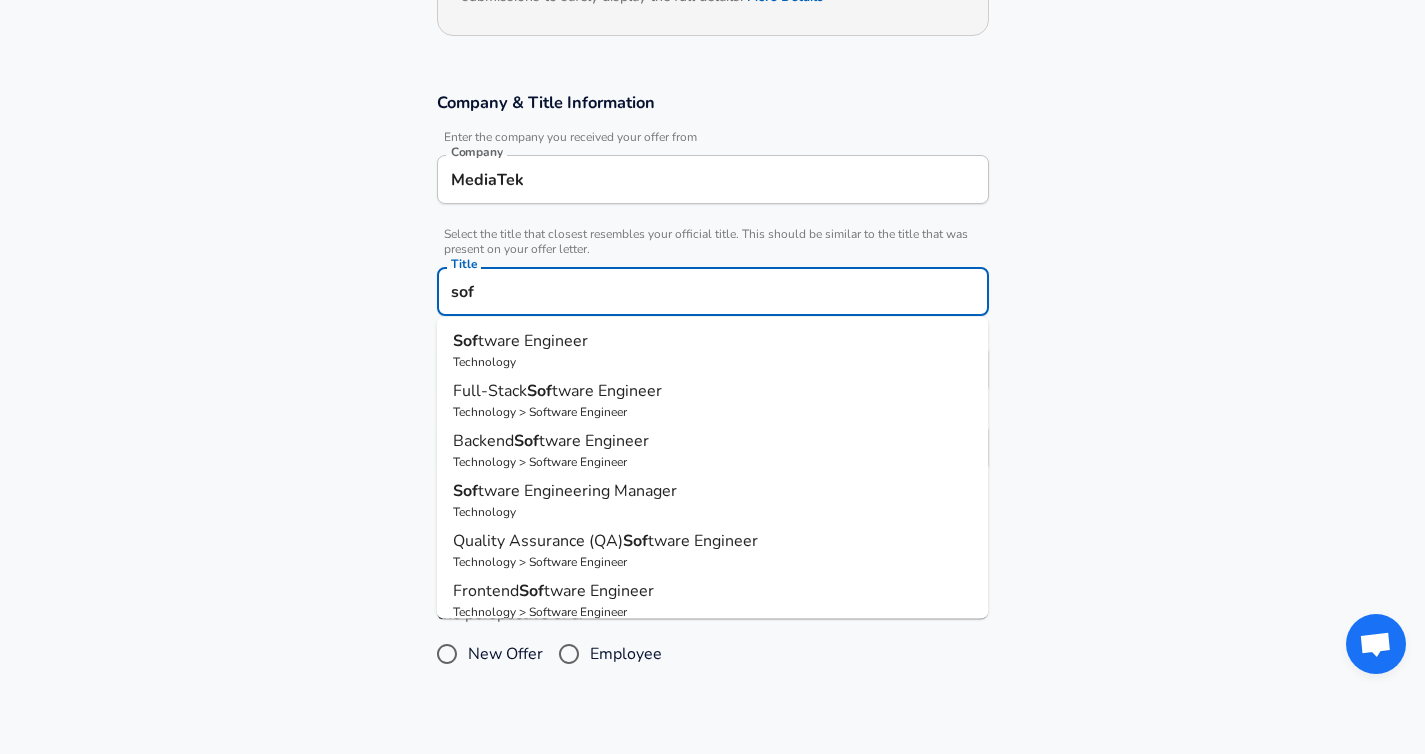 click on "Sof tware Engineer" at bounding box center (713, 341) 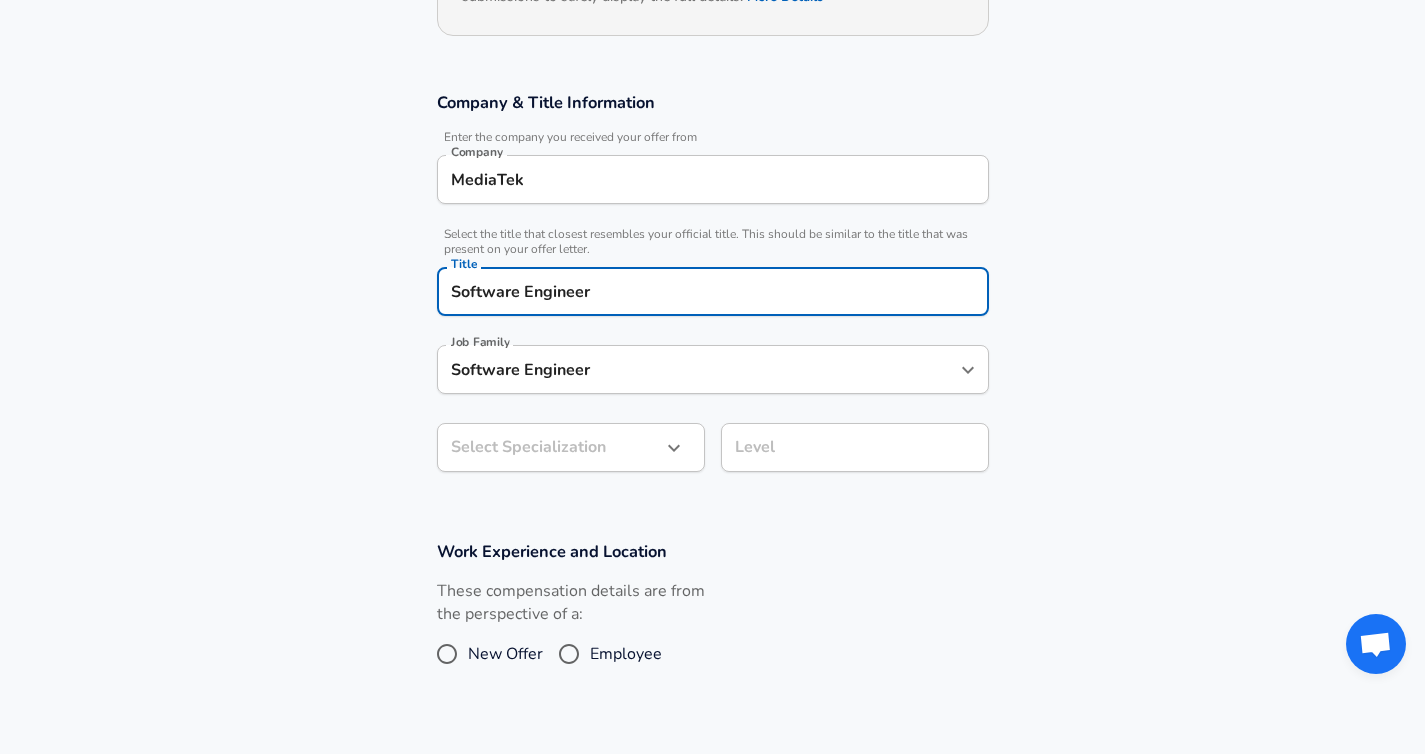 click on "Software Engineer" at bounding box center [698, 369] 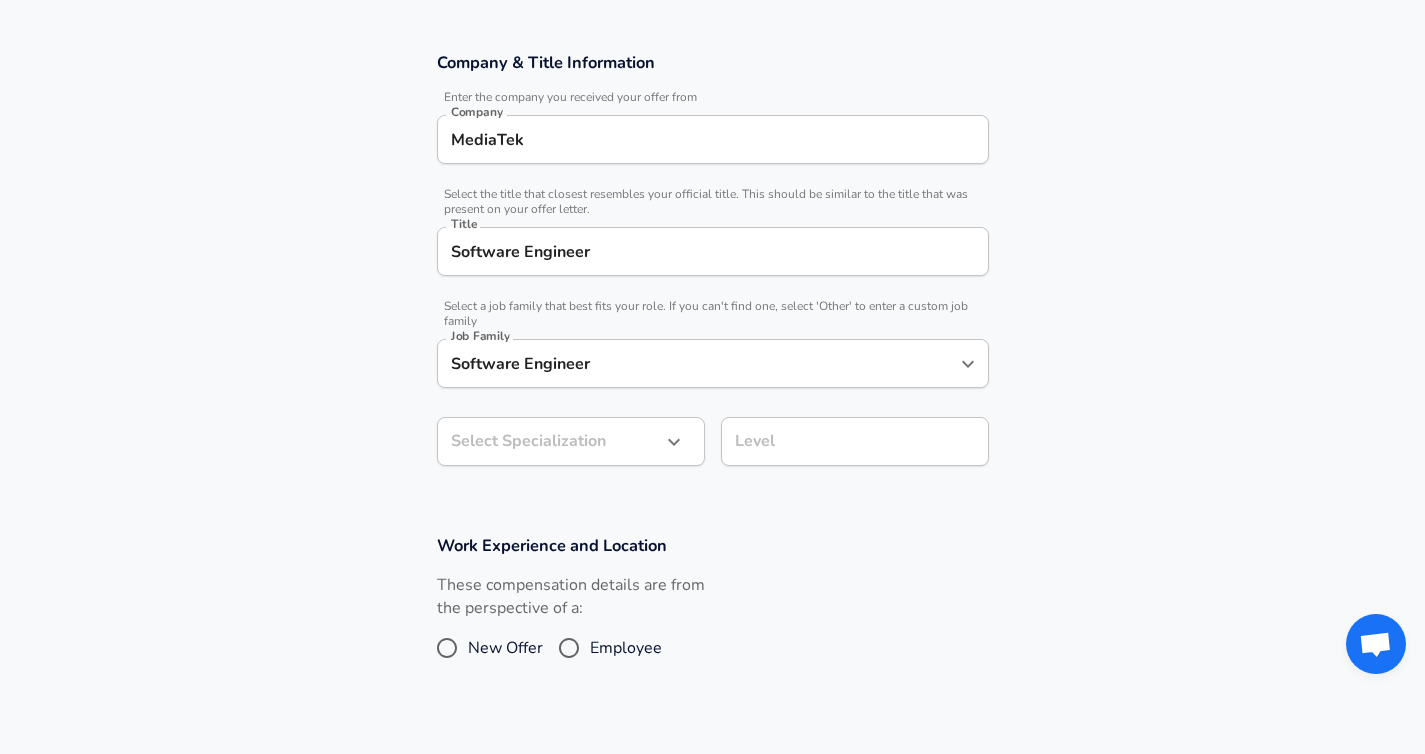 click on "Company & Title Information Enter the company you received your offer from Company MediaTek Company Select the title that closest resembles your official title. This should be similar to the title that was present on your offer letter. Title Software Engineer Title Select a job family that best fits your role. If you can't find one, select 'Other' to enter a custom job family Job Family Software Engineer Job Family Select Specialization Select Specialization Level Level" at bounding box center [712, 269] 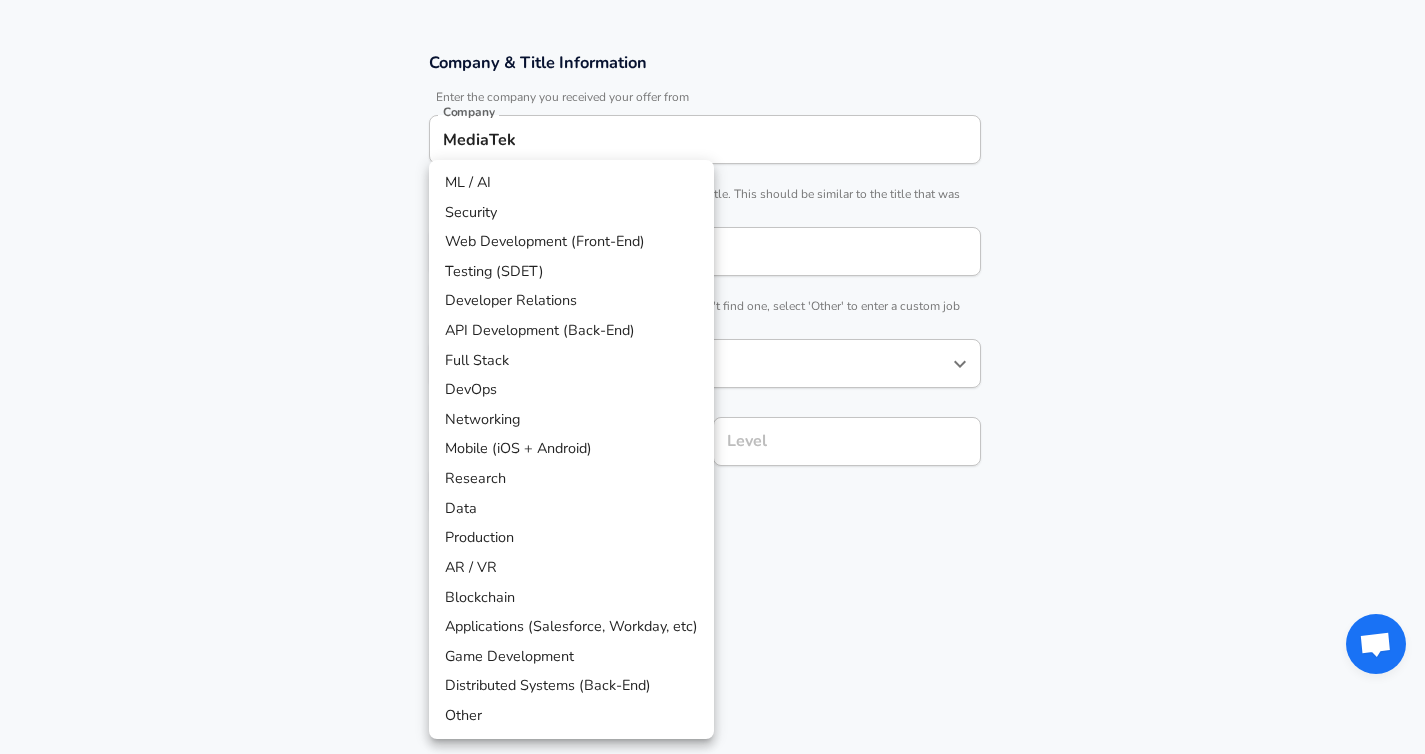 click on "Years at MediaTek Years in Level at MediaTek Company & Title Information Enter the company you received your offer from Company MediaTek Company Select the title that closest resembles your official title. This should be similar to the title that was present on your offer letter. Title Software Engineer Title Select a job family that best fits your role. If you can't find one, select 'Other' to enter a custom job family Job Family Software Engineer Job Family Select a Specialization that best fits your role. If you can't find one, select 'Other' to enter a custom specialization Select Specialization Level Level" at bounding box center (712, 49) 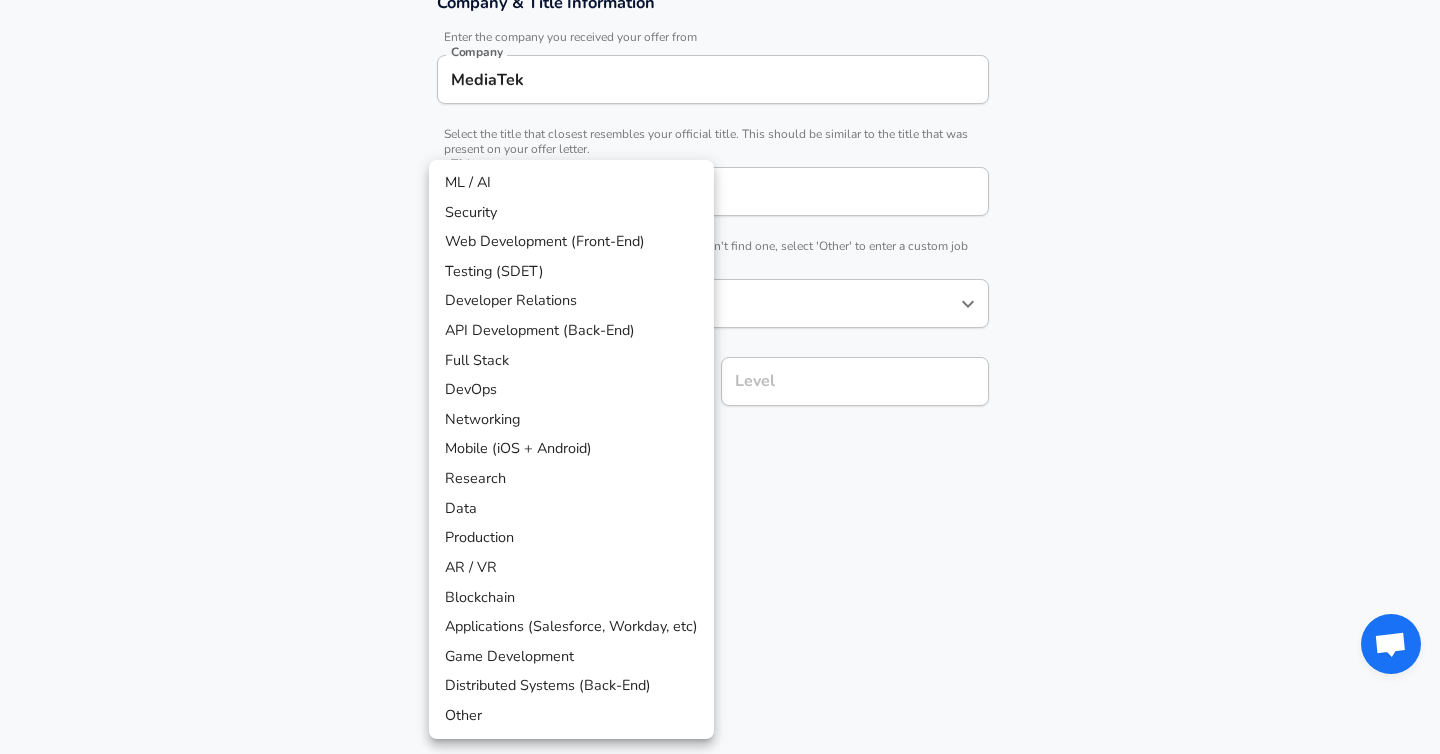 click on "Networking" at bounding box center (571, 420) 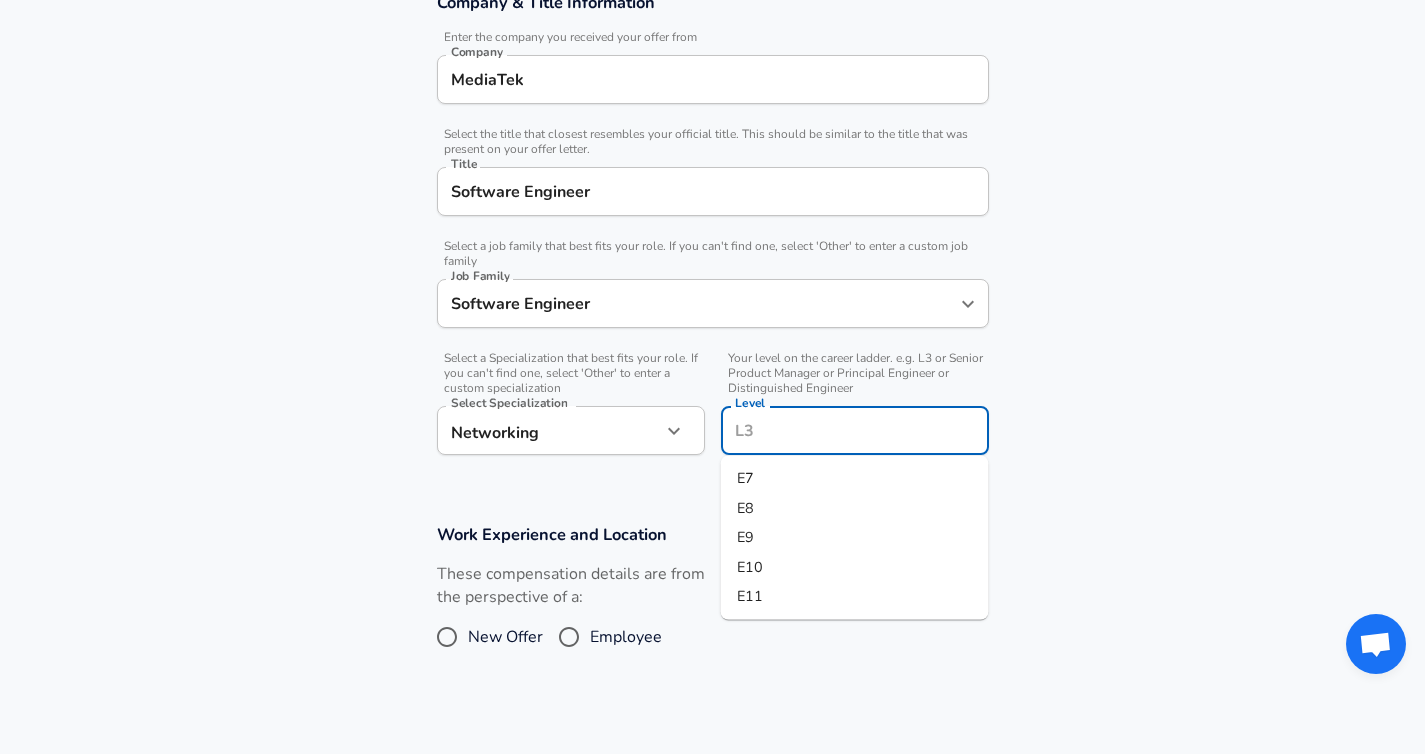 scroll, scrollTop: 428, scrollLeft: 0, axis: vertical 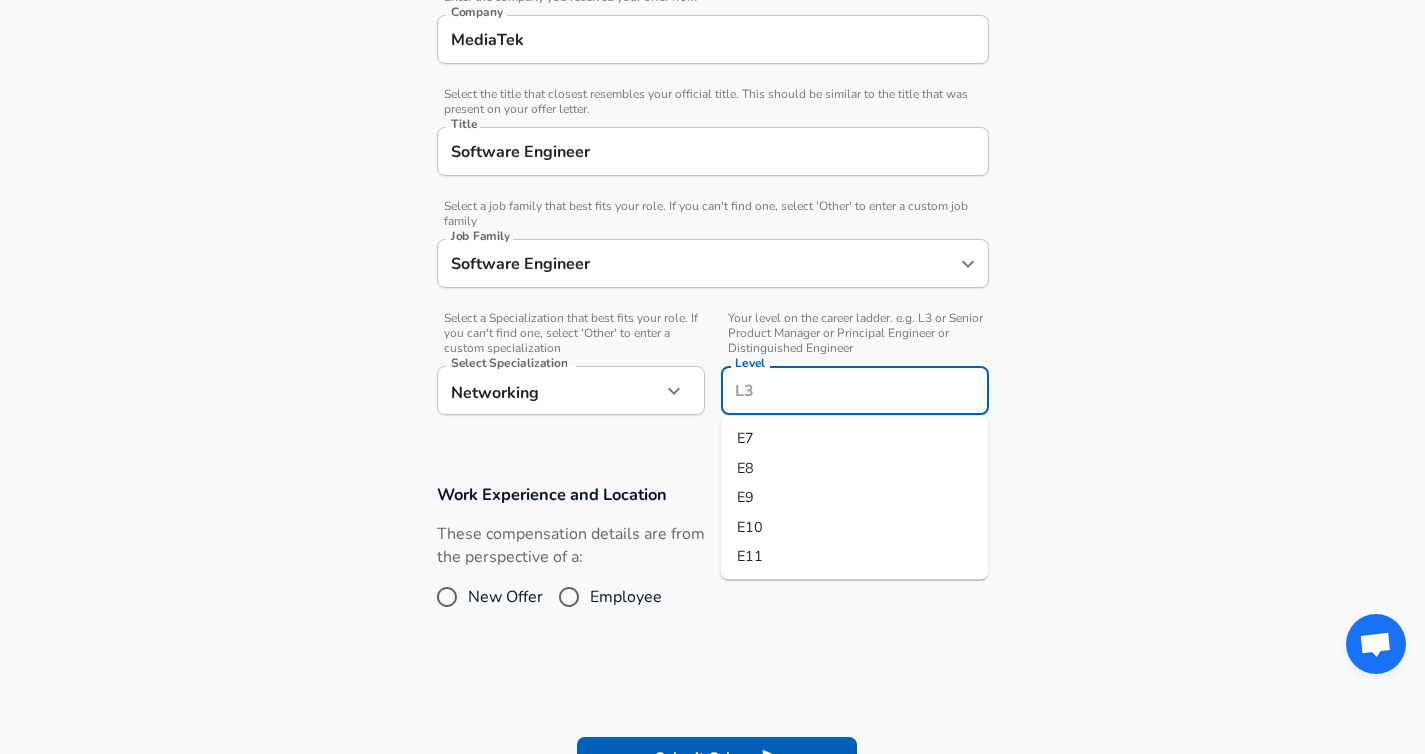 click on "Level" at bounding box center [855, 390] 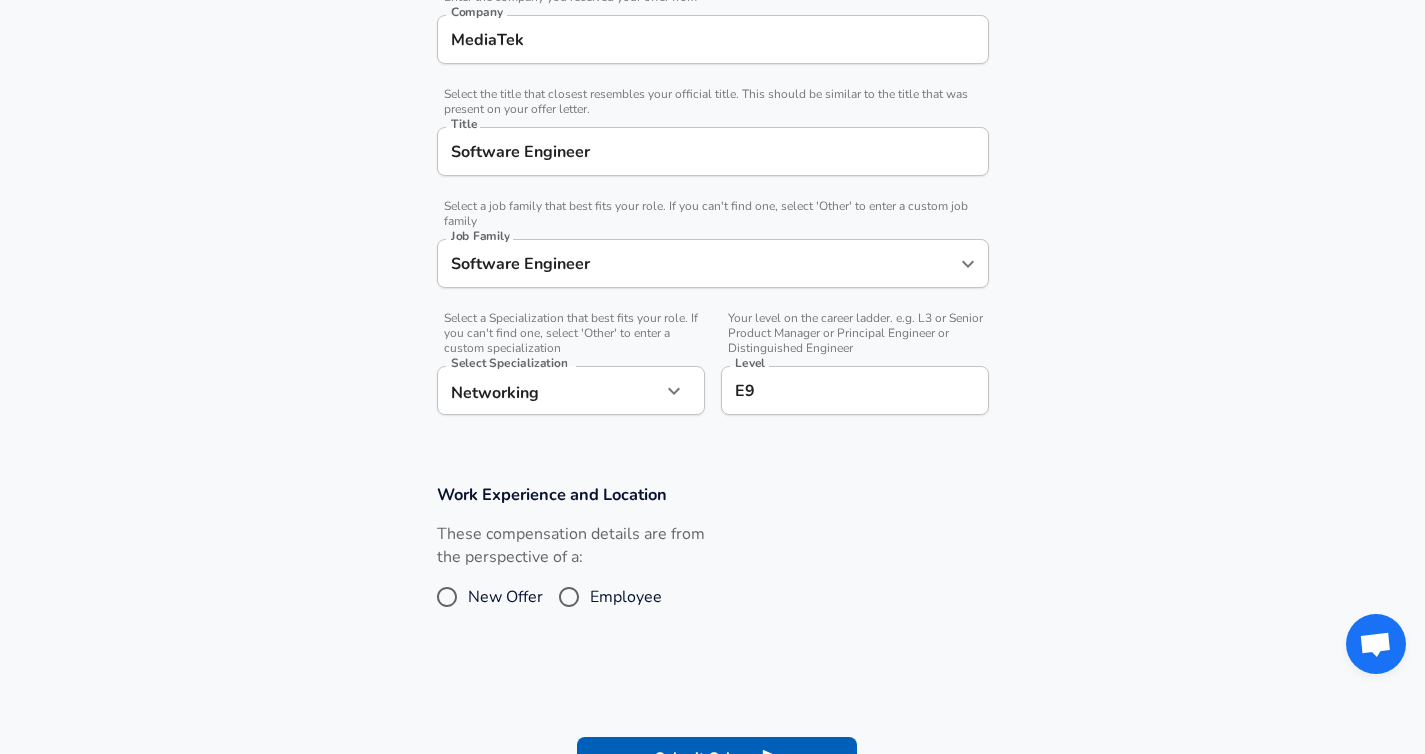 click on "Work Experience and Location" at bounding box center [713, 494] 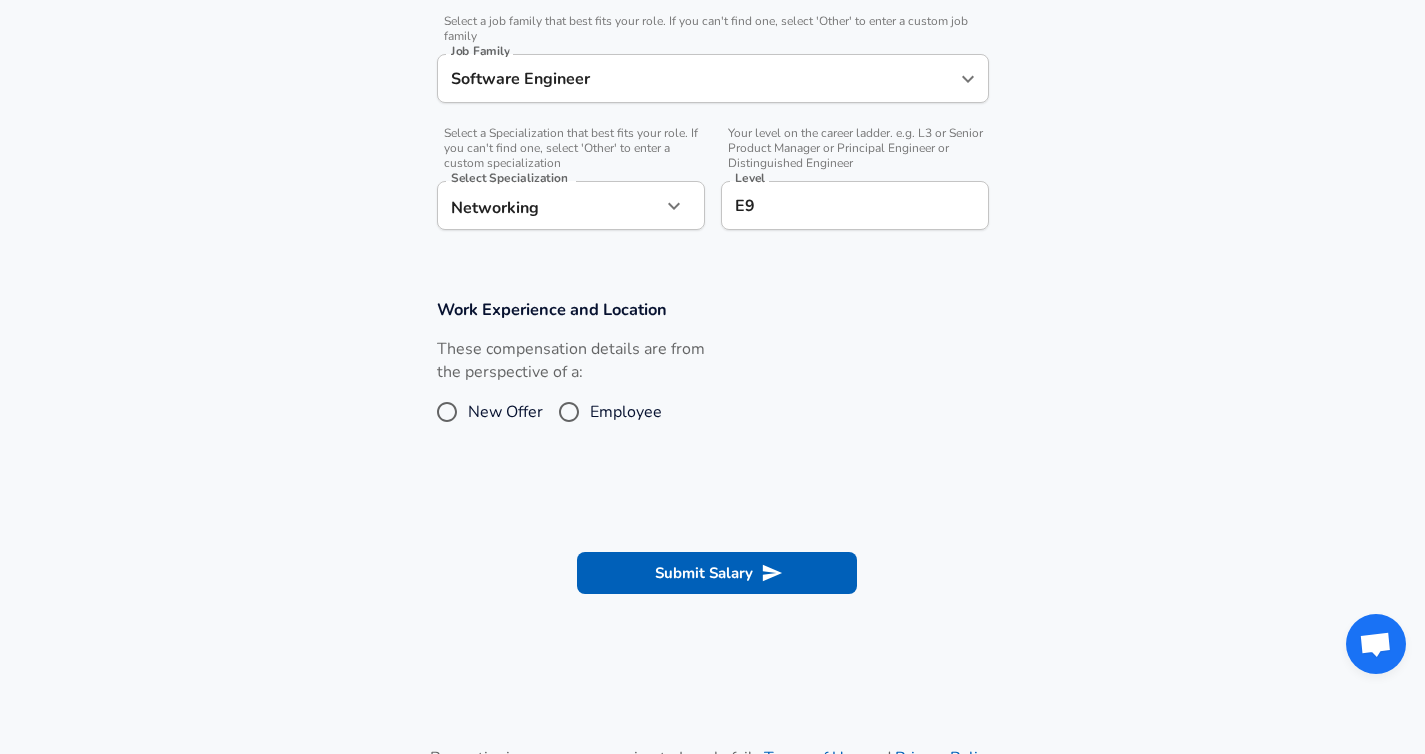 scroll, scrollTop: 615, scrollLeft: 0, axis: vertical 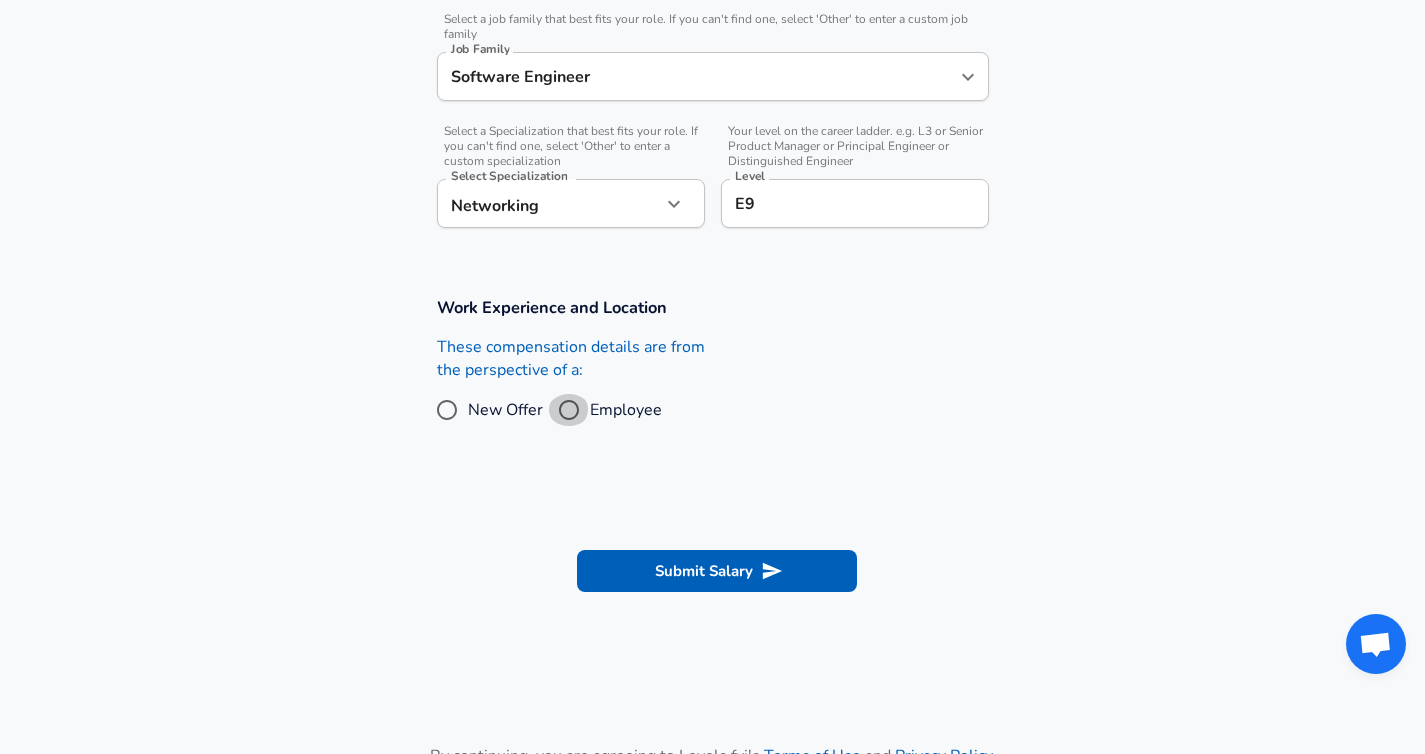 click on "Employee" at bounding box center [569, 410] 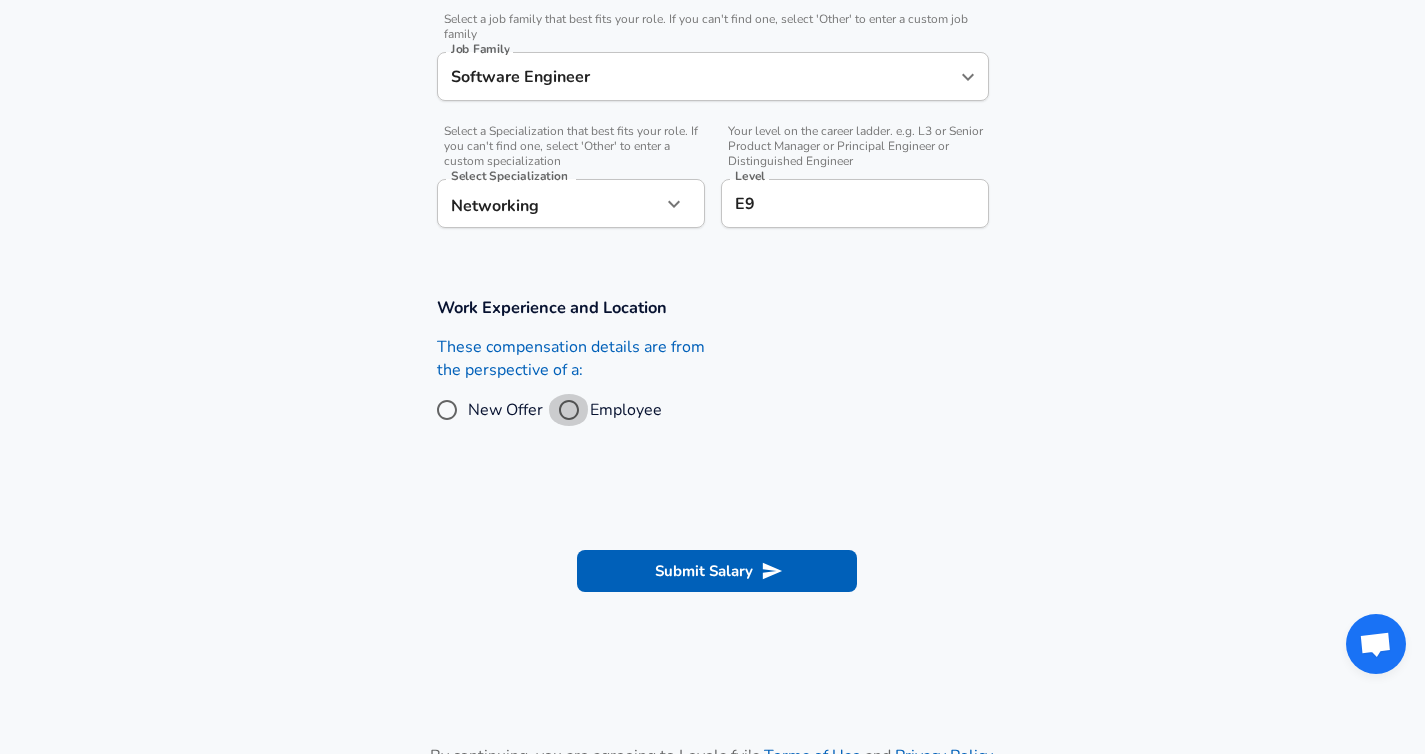 radio on "true" 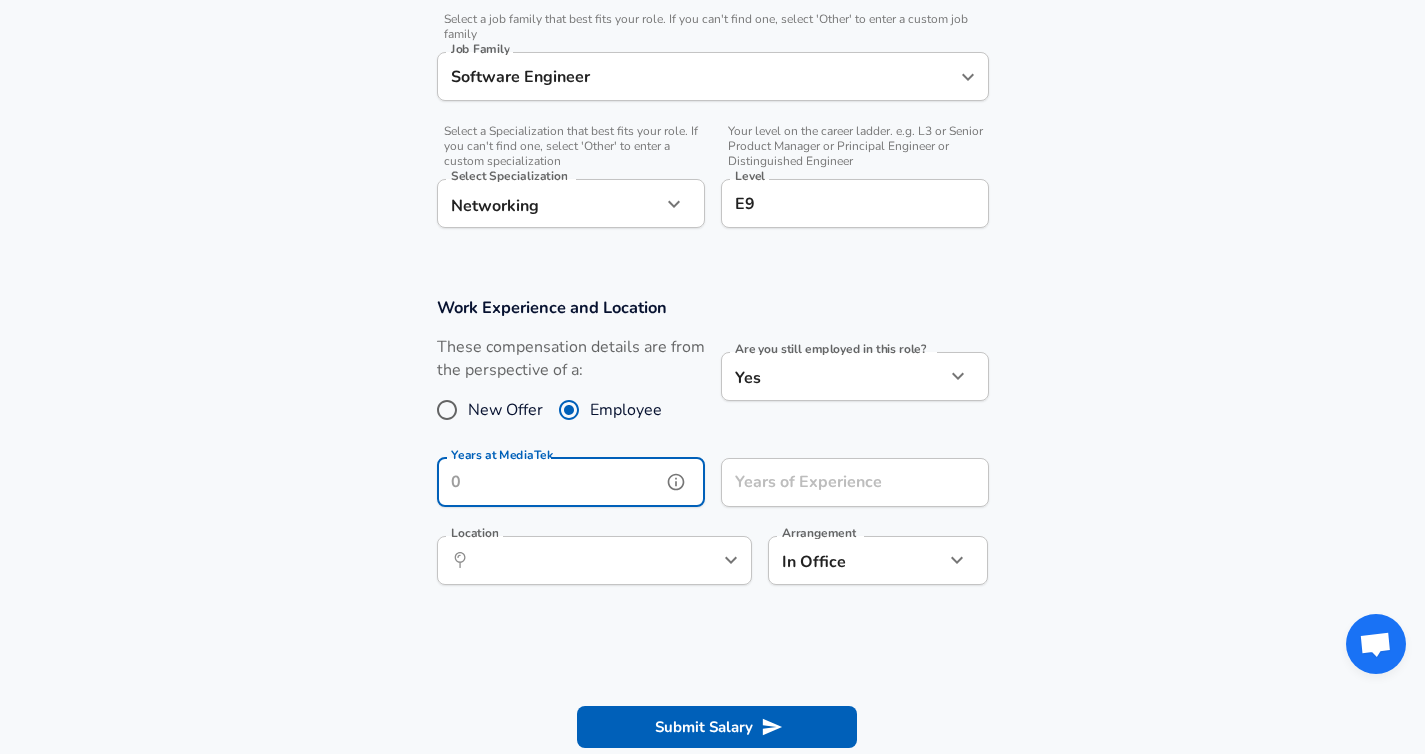 click on "Years at MediaTek" at bounding box center [549, 482] 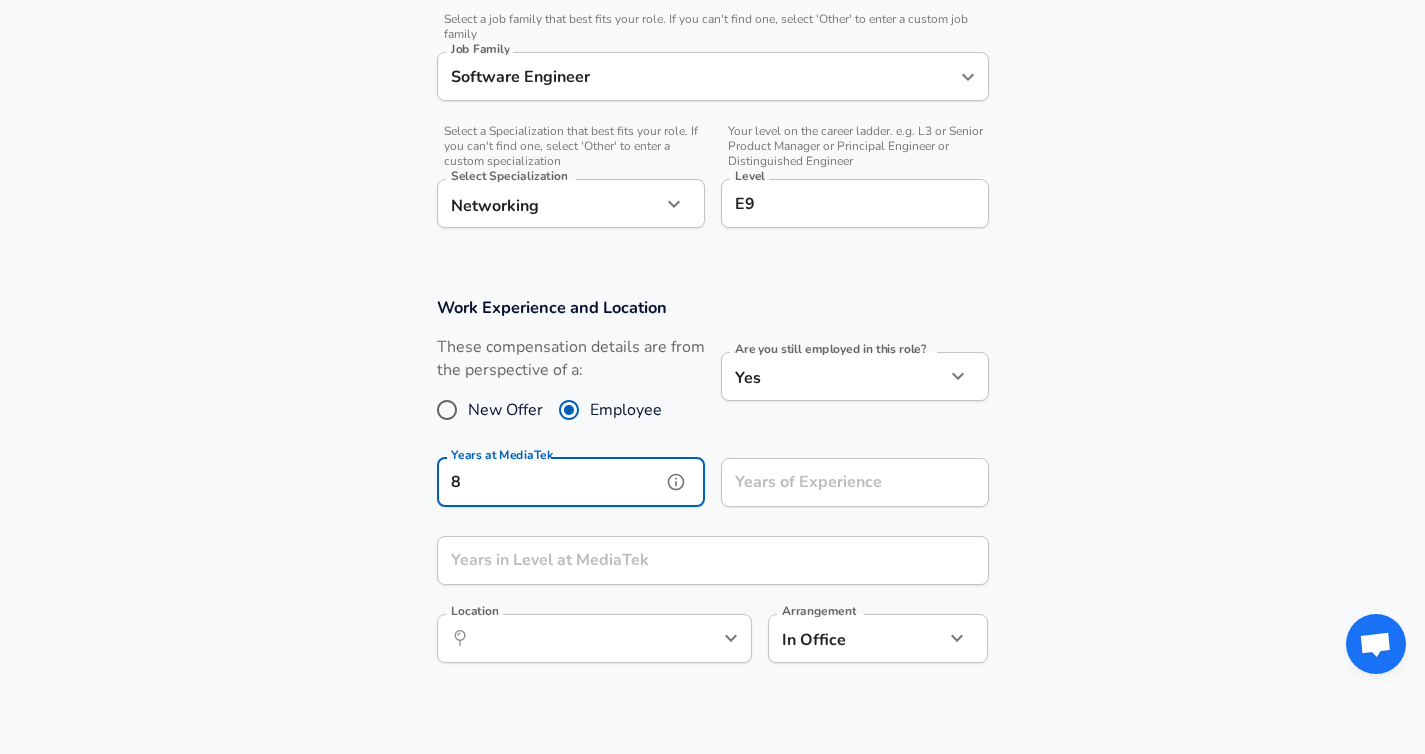 type on "8" 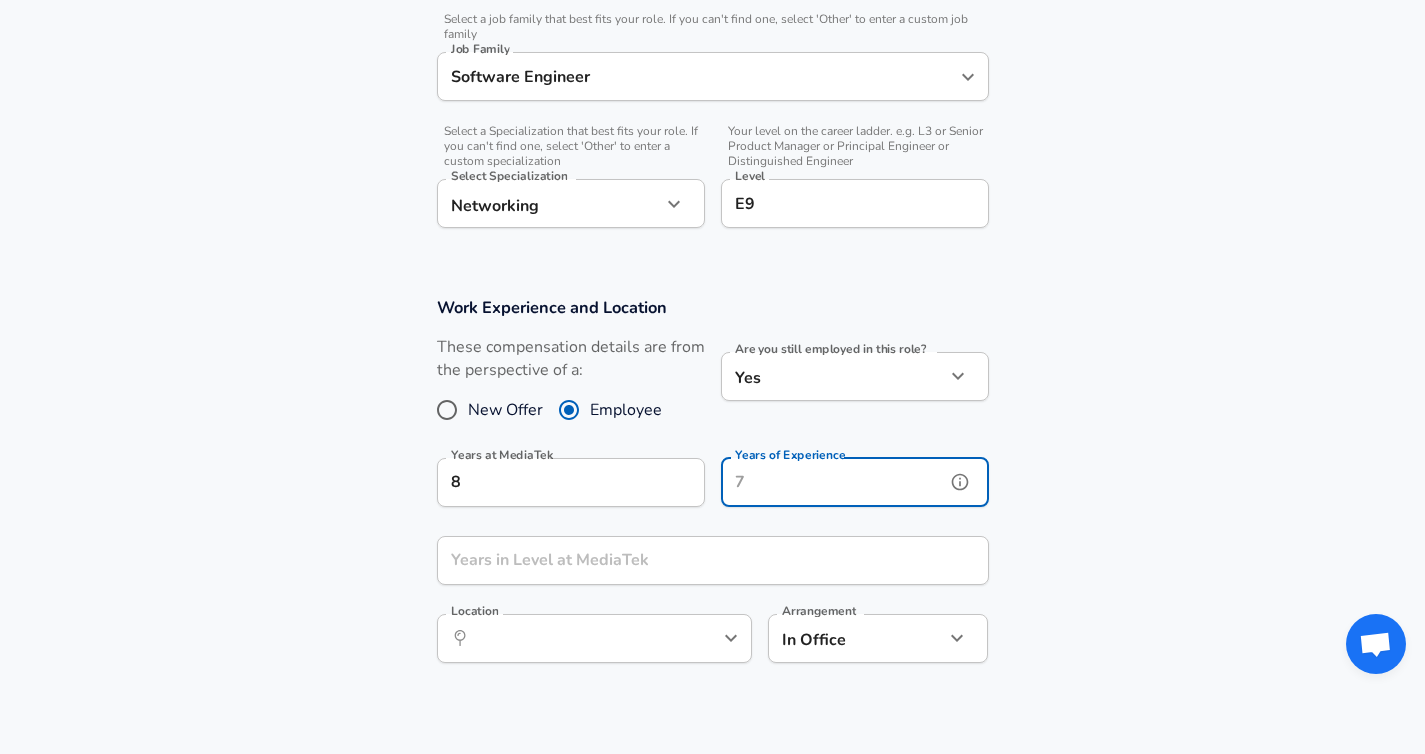 click on "Years of Experience" at bounding box center (833, 482) 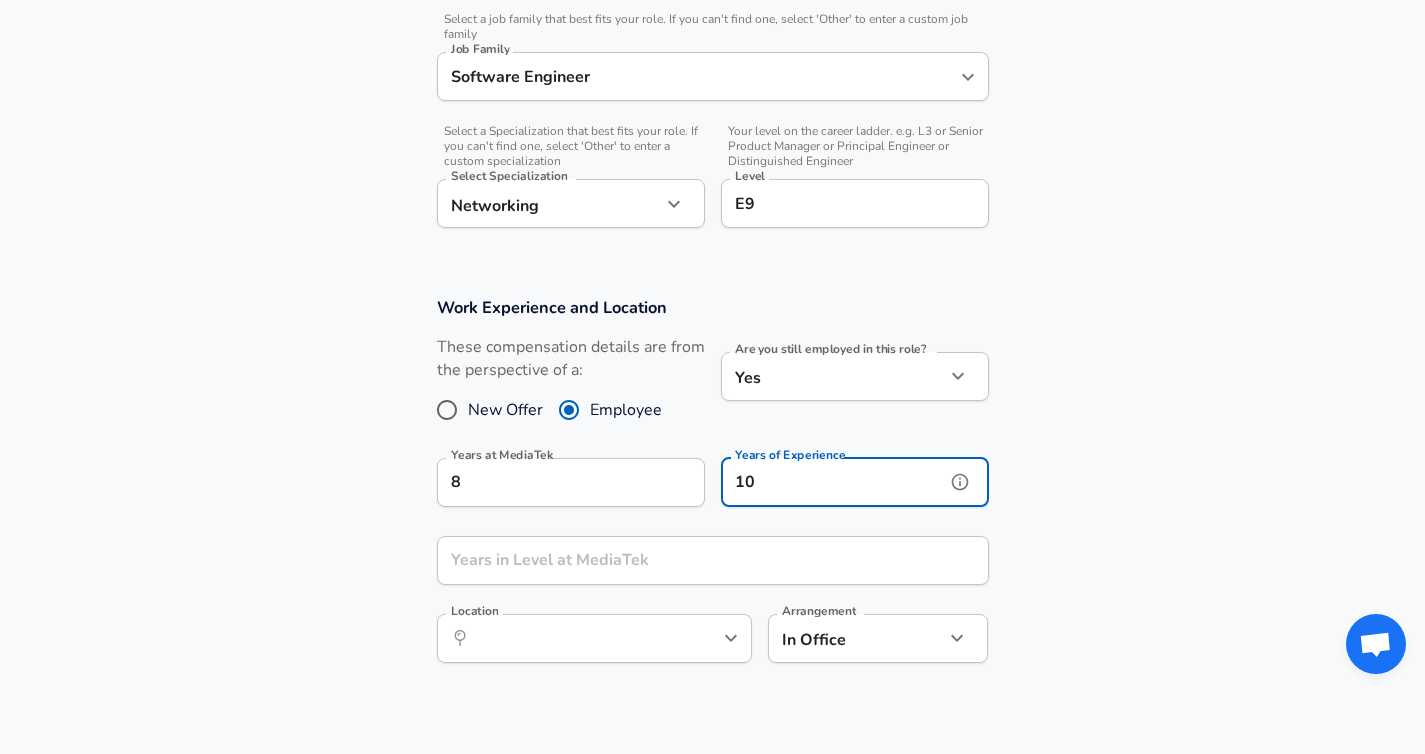 type on "10" 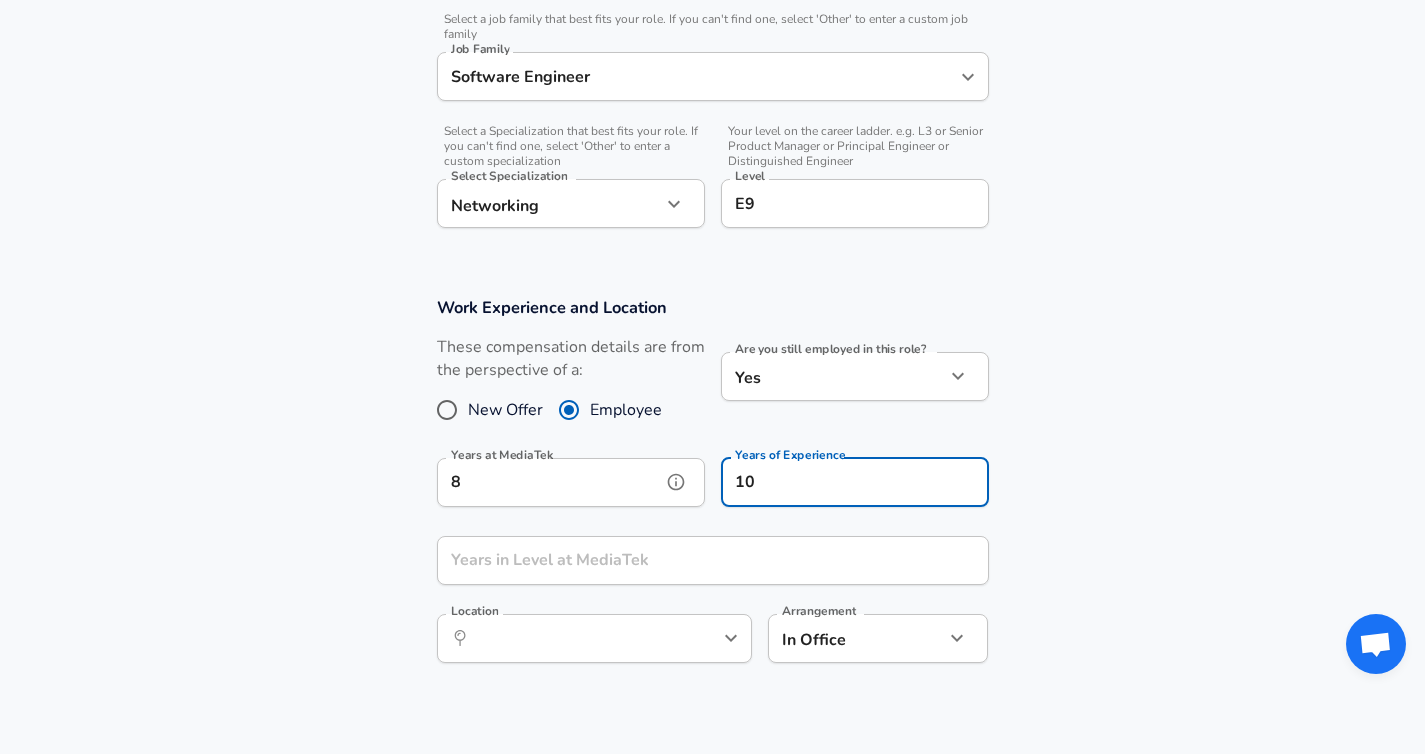 click on "8" at bounding box center (549, 482) 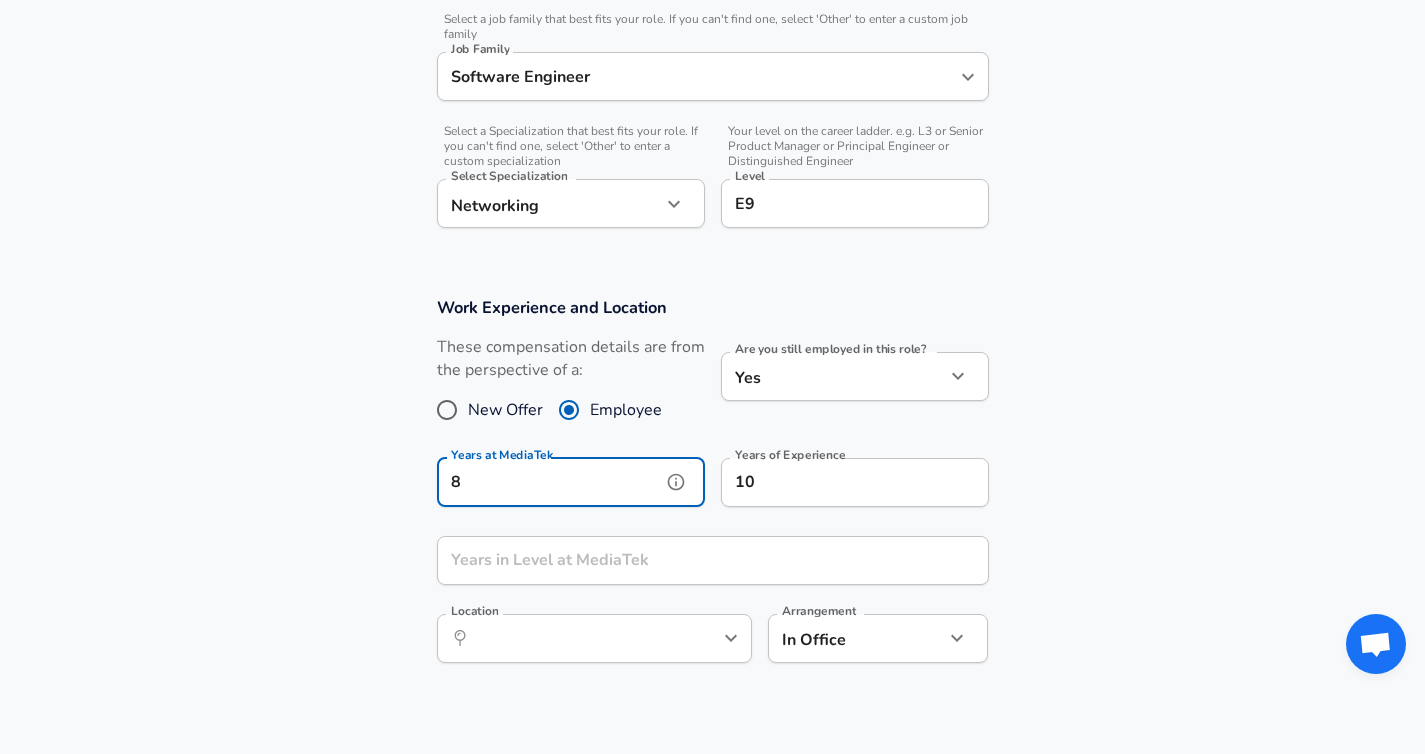 click on "8" at bounding box center (549, 482) 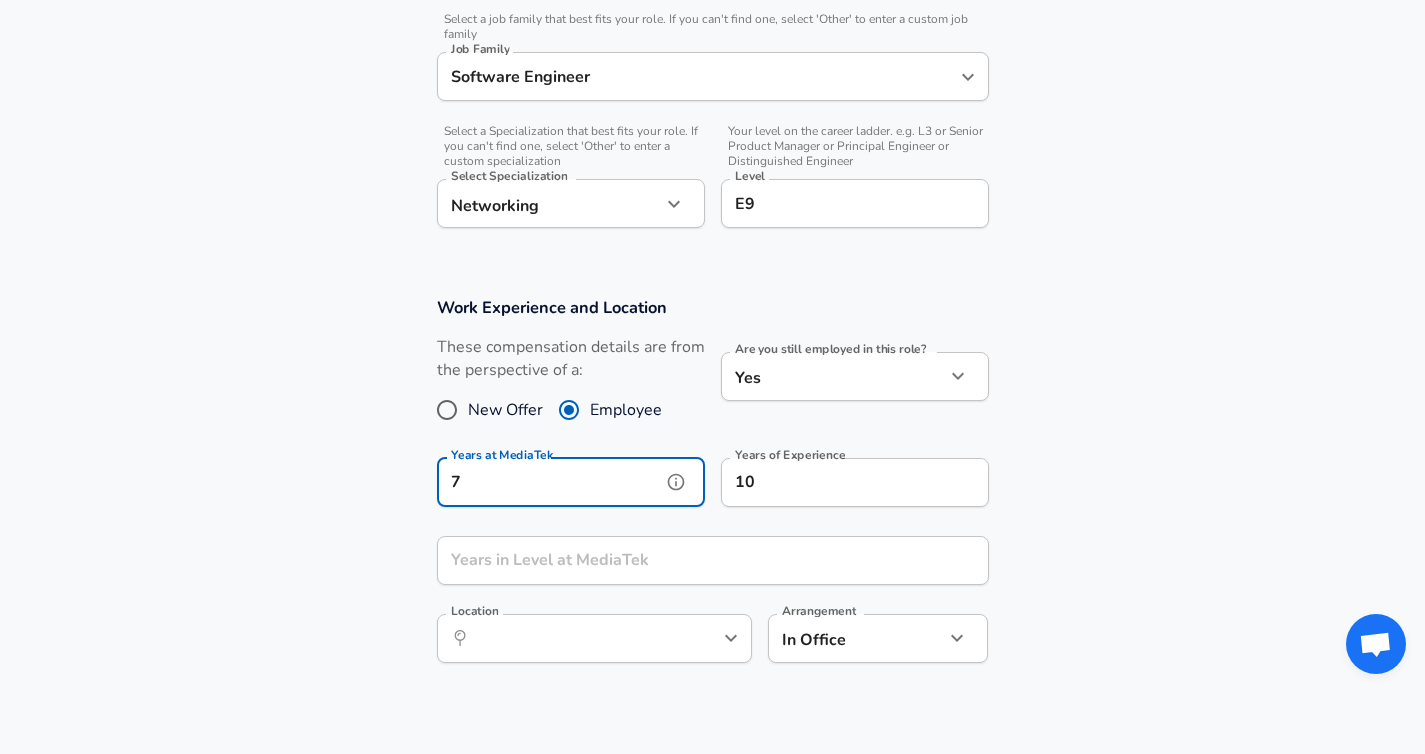 type on "7" 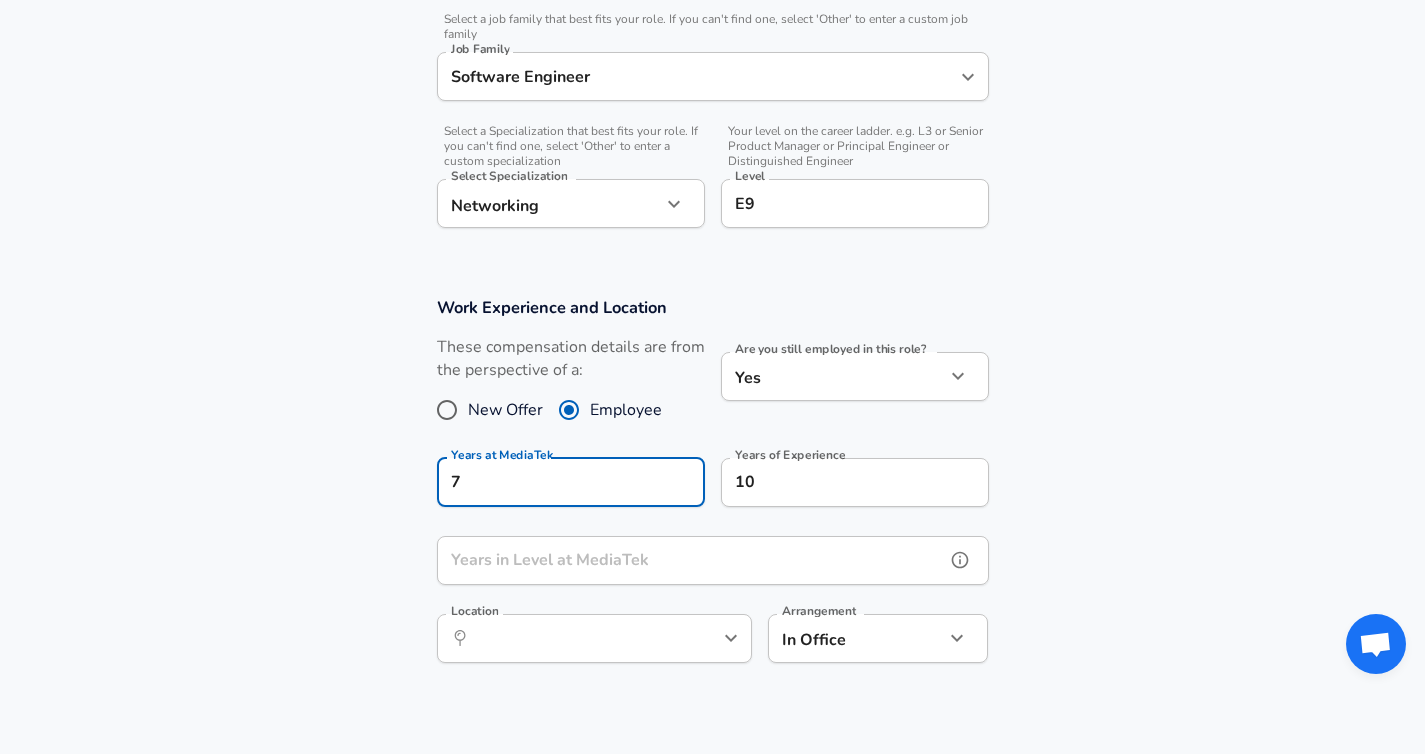 click on "Years in Level at MediaTek Years in Level at MediaTek" at bounding box center (713, 563) 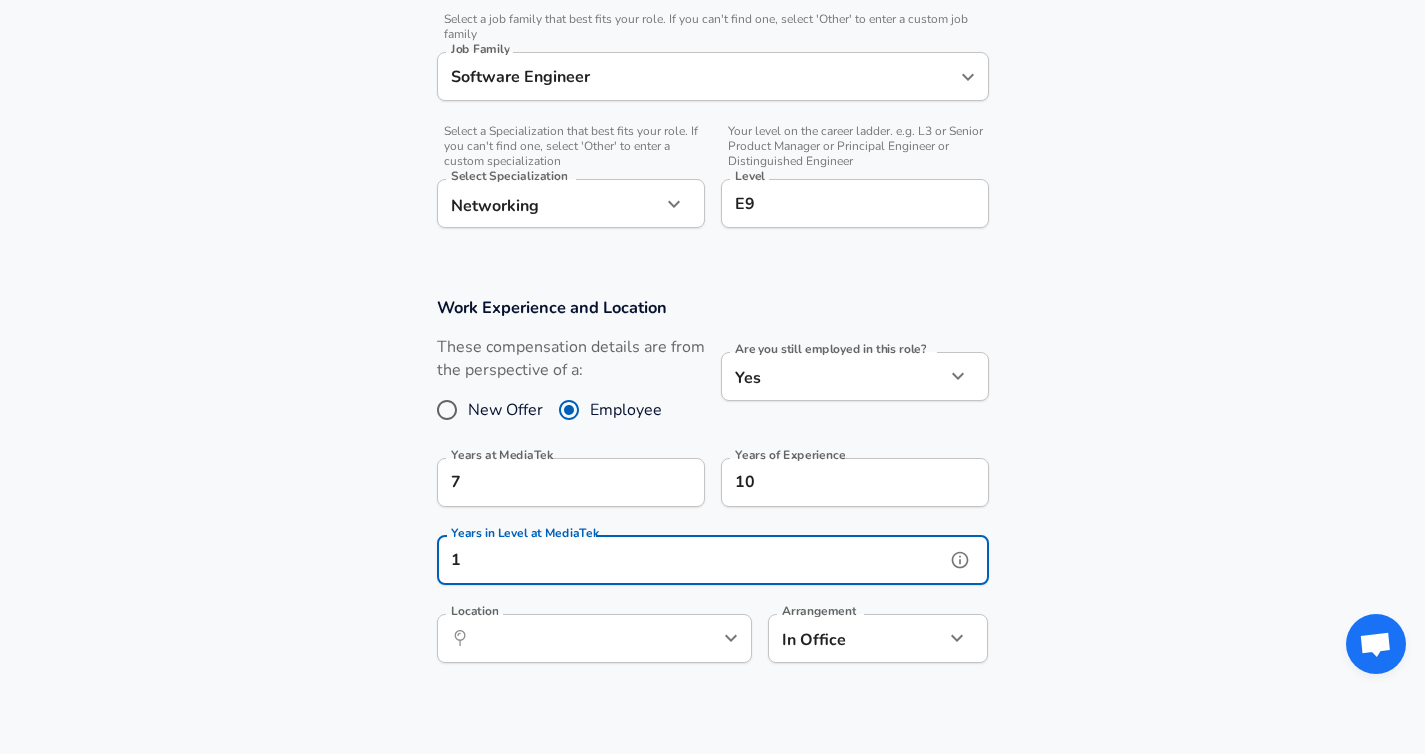 type on "1" 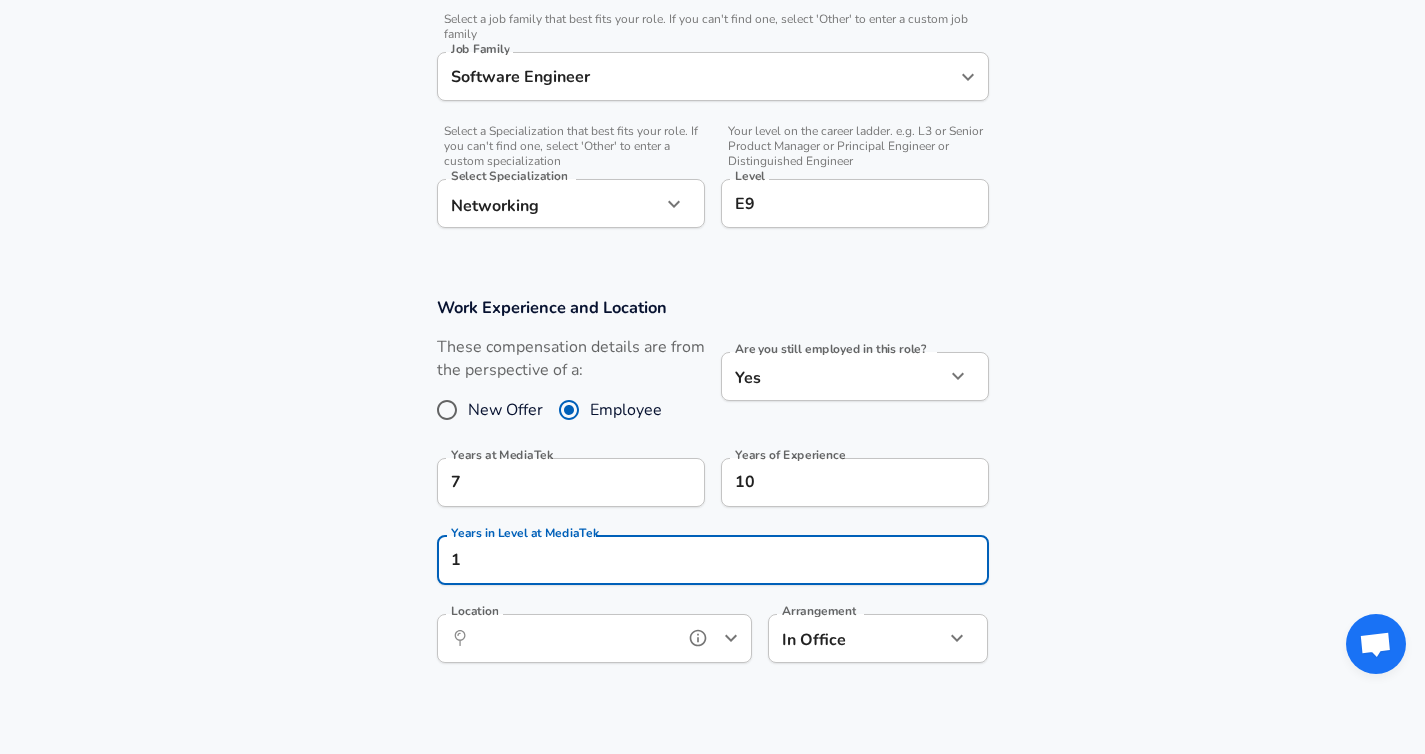click on "Location" at bounding box center [572, 638] 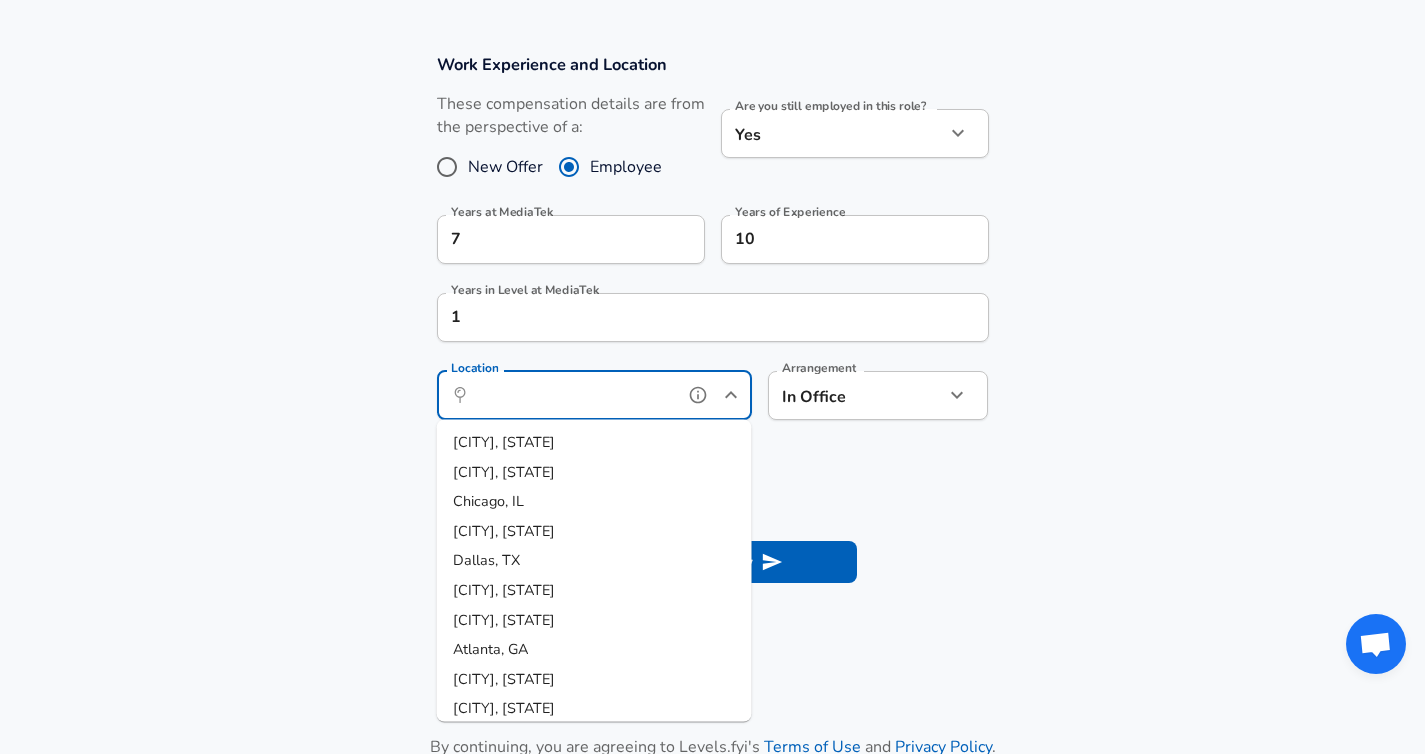 scroll, scrollTop: 873, scrollLeft: 0, axis: vertical 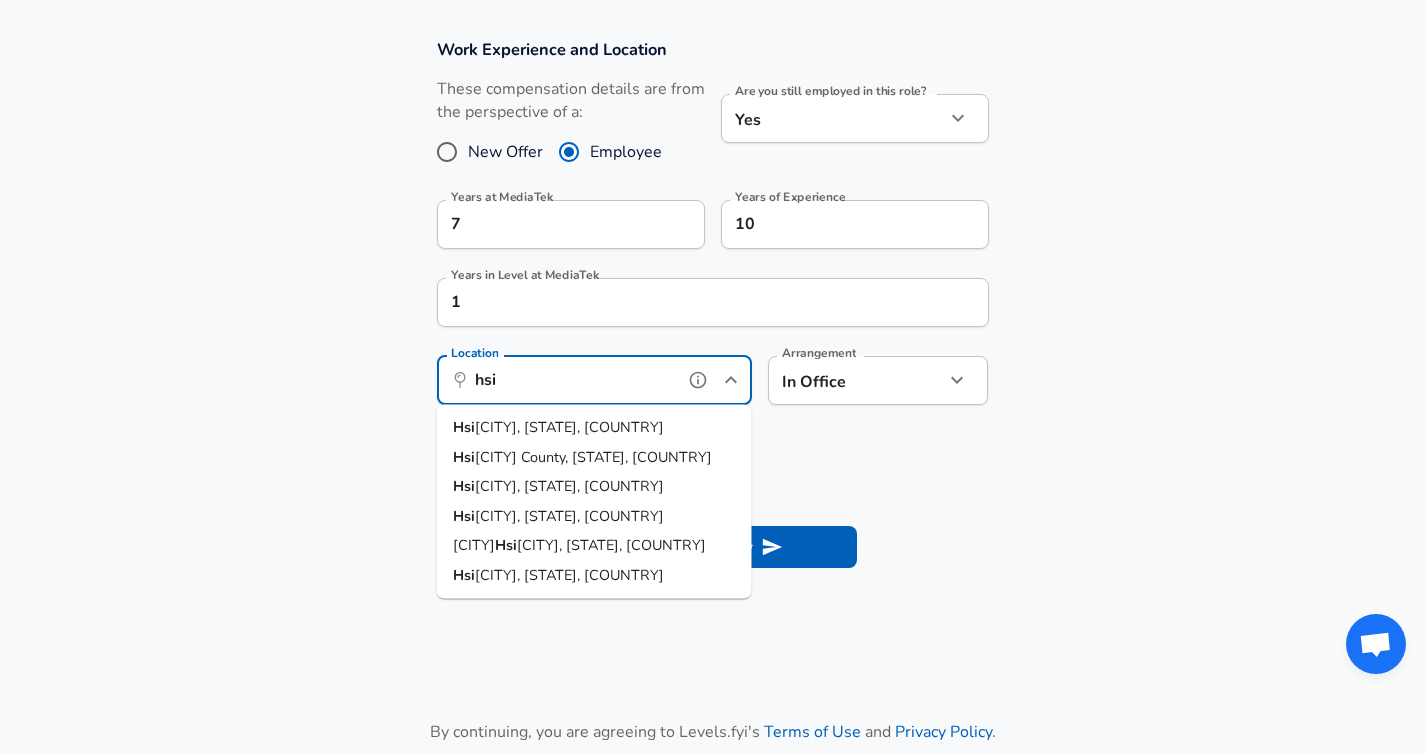 drag, startPoint x: 629, startPoint y: 427, endPoint x: 711, endPoint y: 420, distance: 82.29824 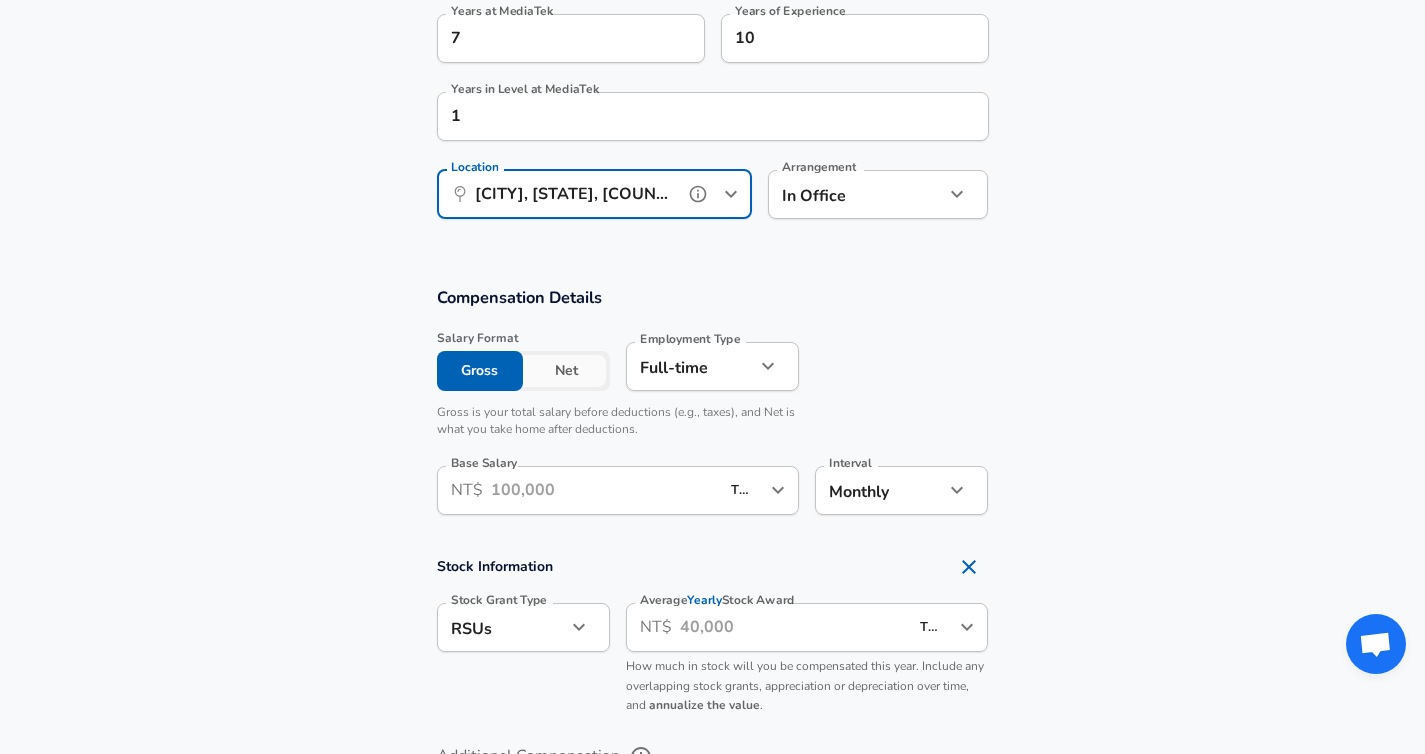 scroll, scrollTop: 1066, scrollLeft: 0, axis: vertical 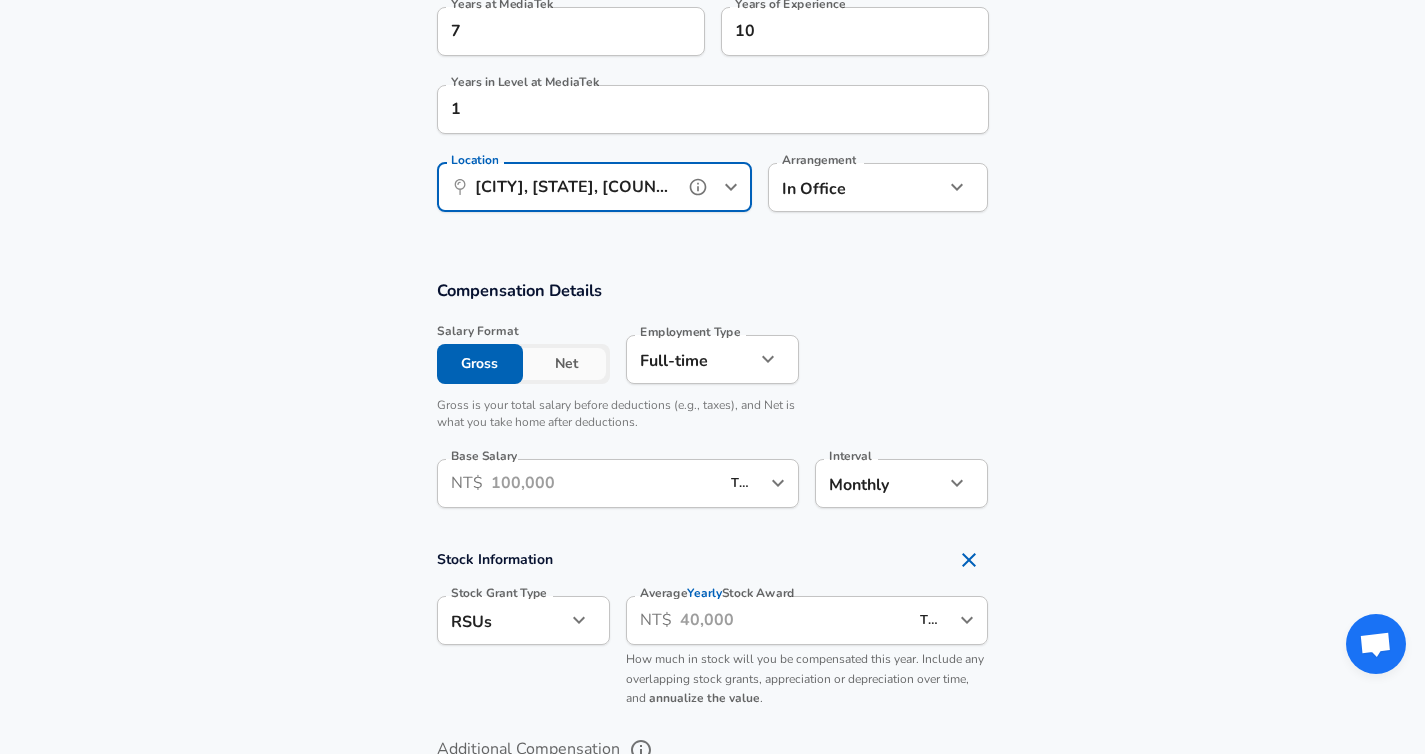 type on "[CITY], [STATE], [COUNTRY]" 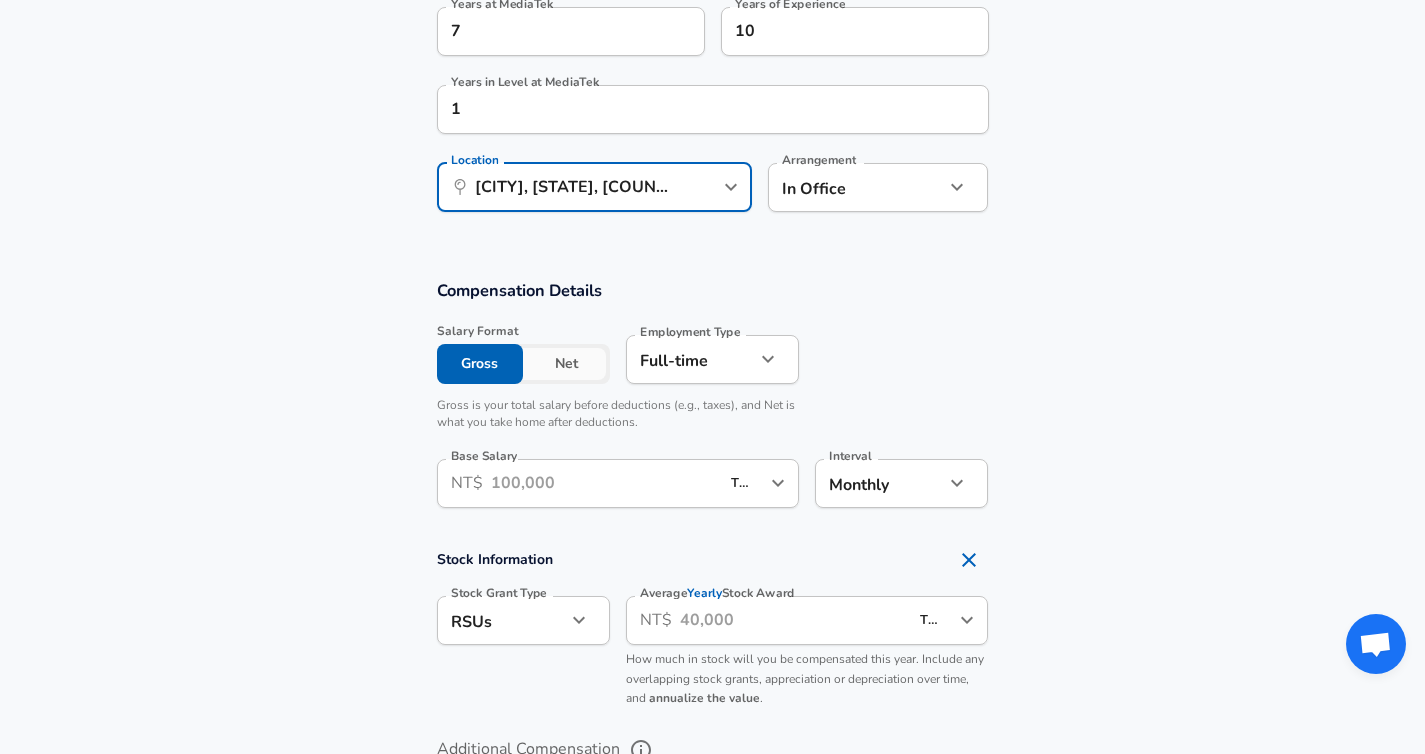 click on "Base Salary" at bounding box center (605, 483) 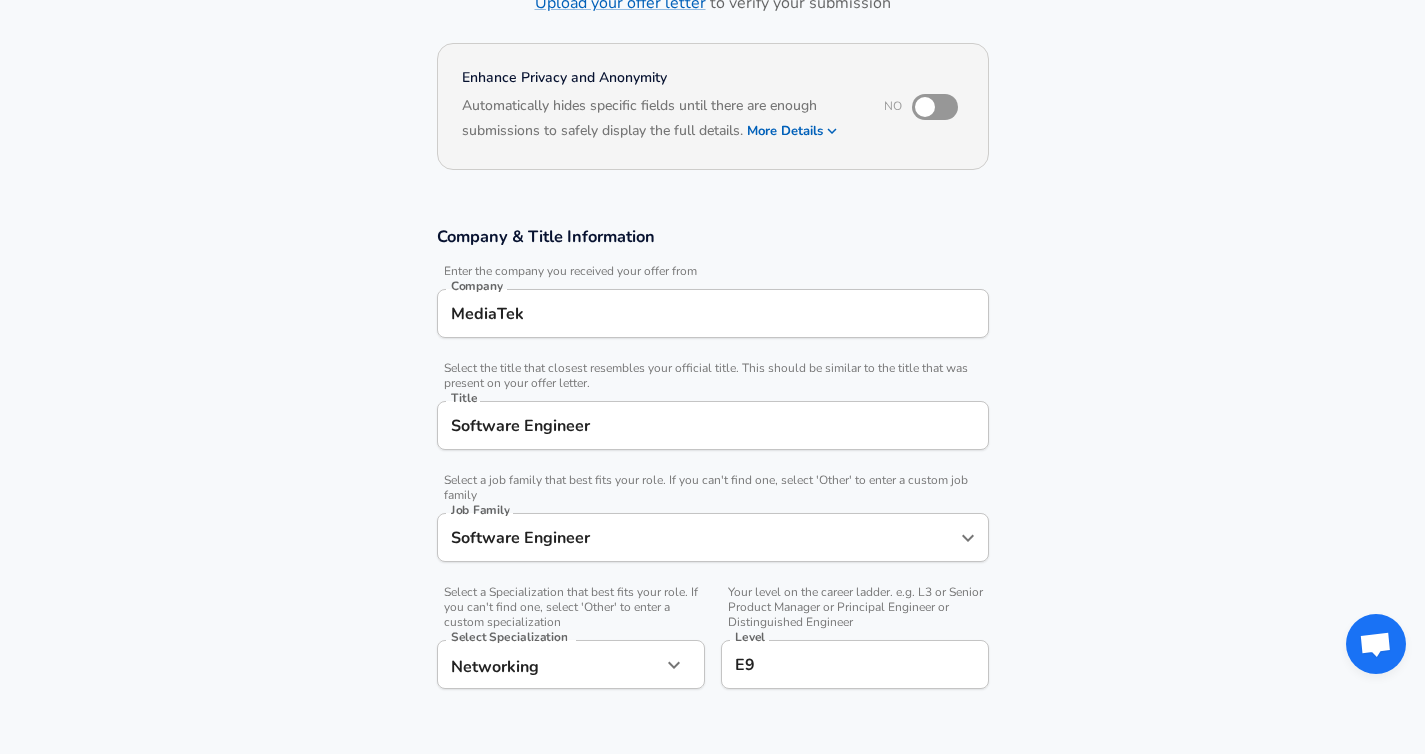 scroll, scrollTop: 0, scrollLeft: 0, axis: both 